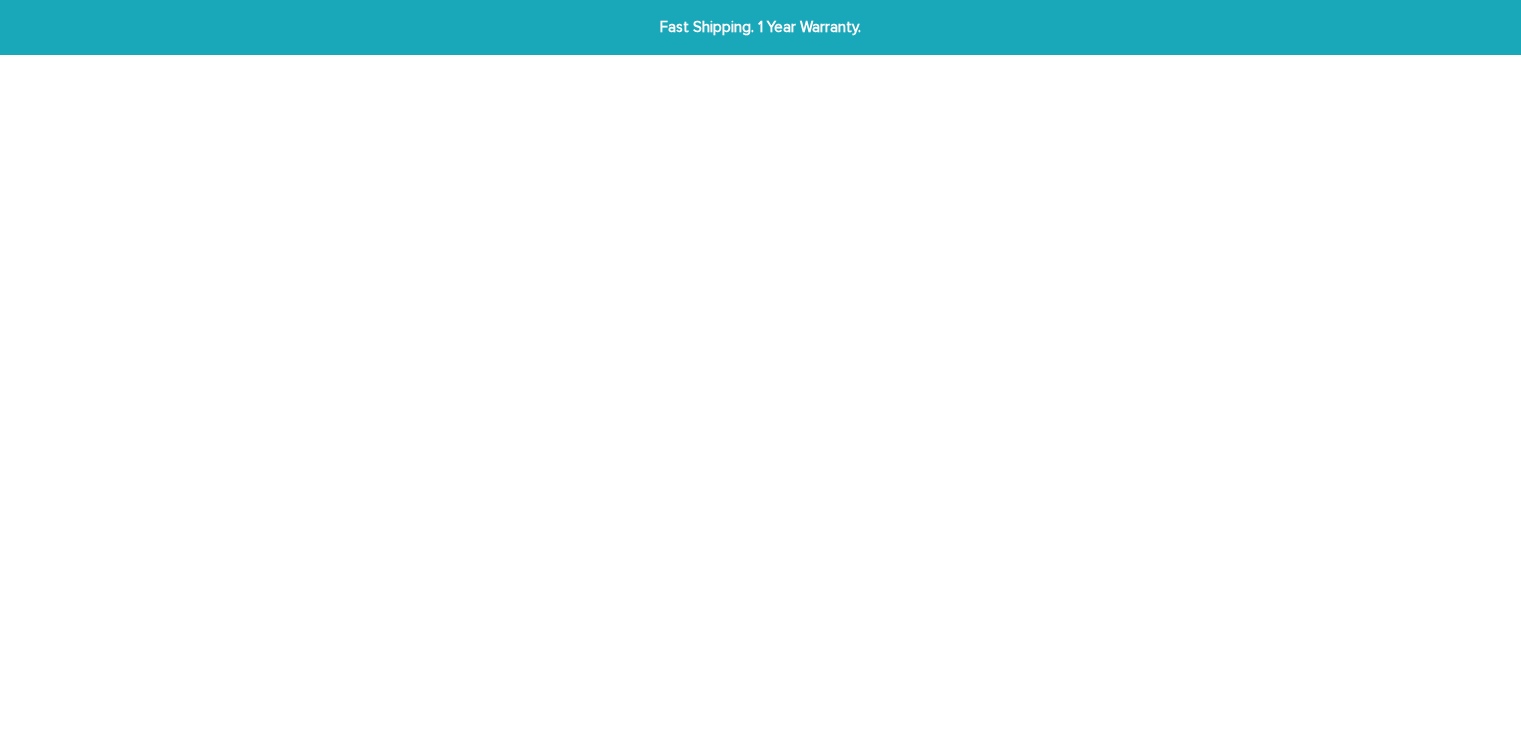 scroll, scrollTop: 0, scrollLeft: 0, axis: both 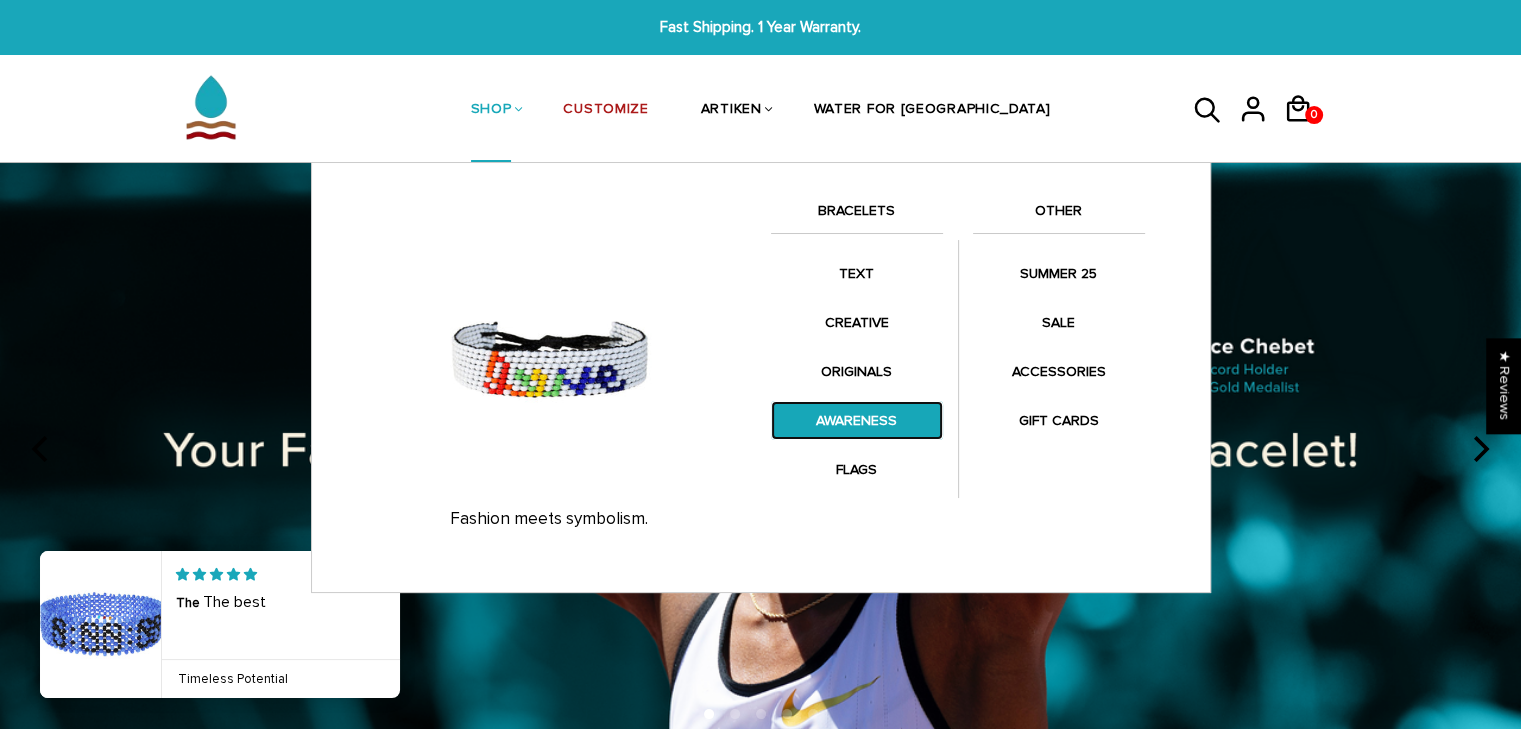 click on "AWARENESS" at bounding box center [857, 420] 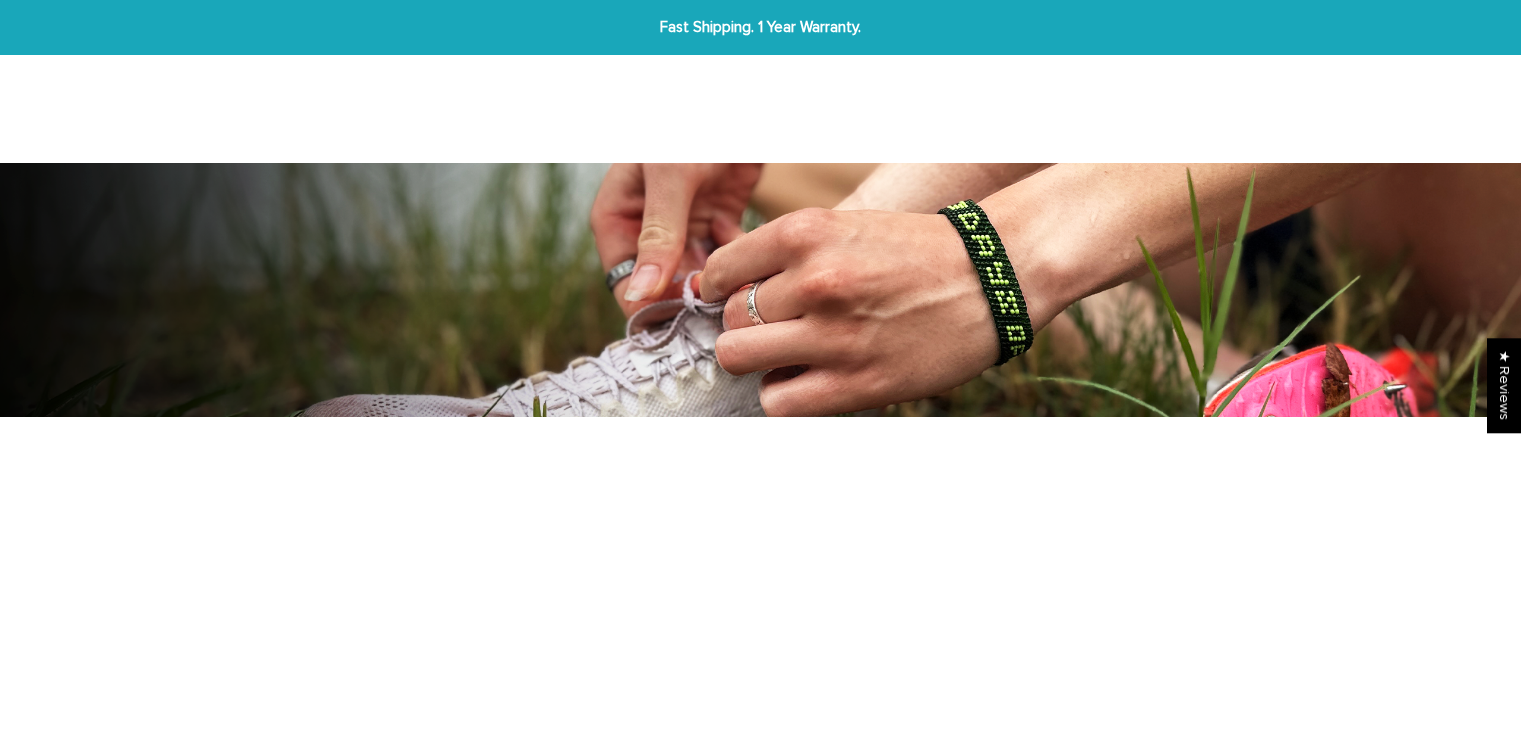 scroll, scrollTop: 0, scrollLeft: 0, axis: both 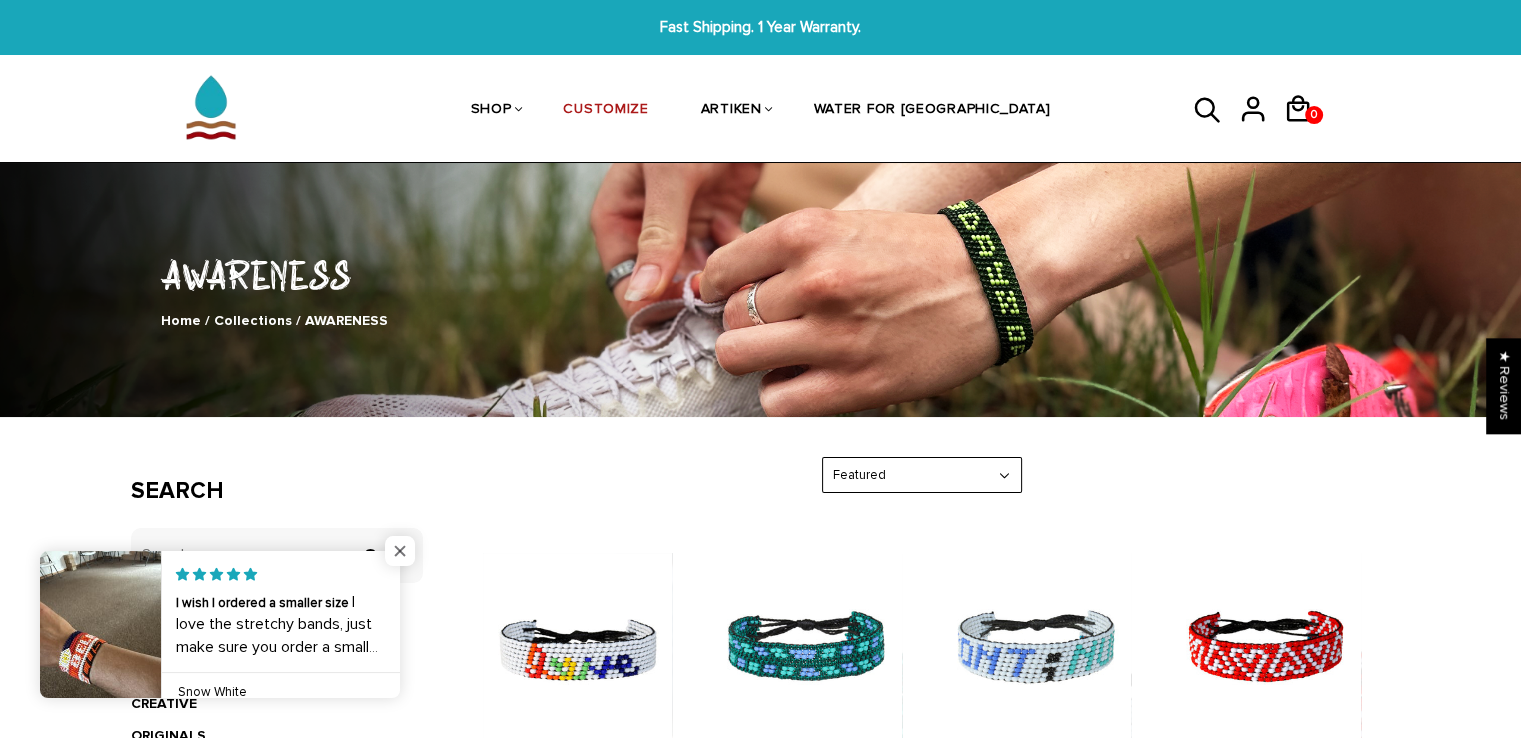 click at bounding box center (400, 551) 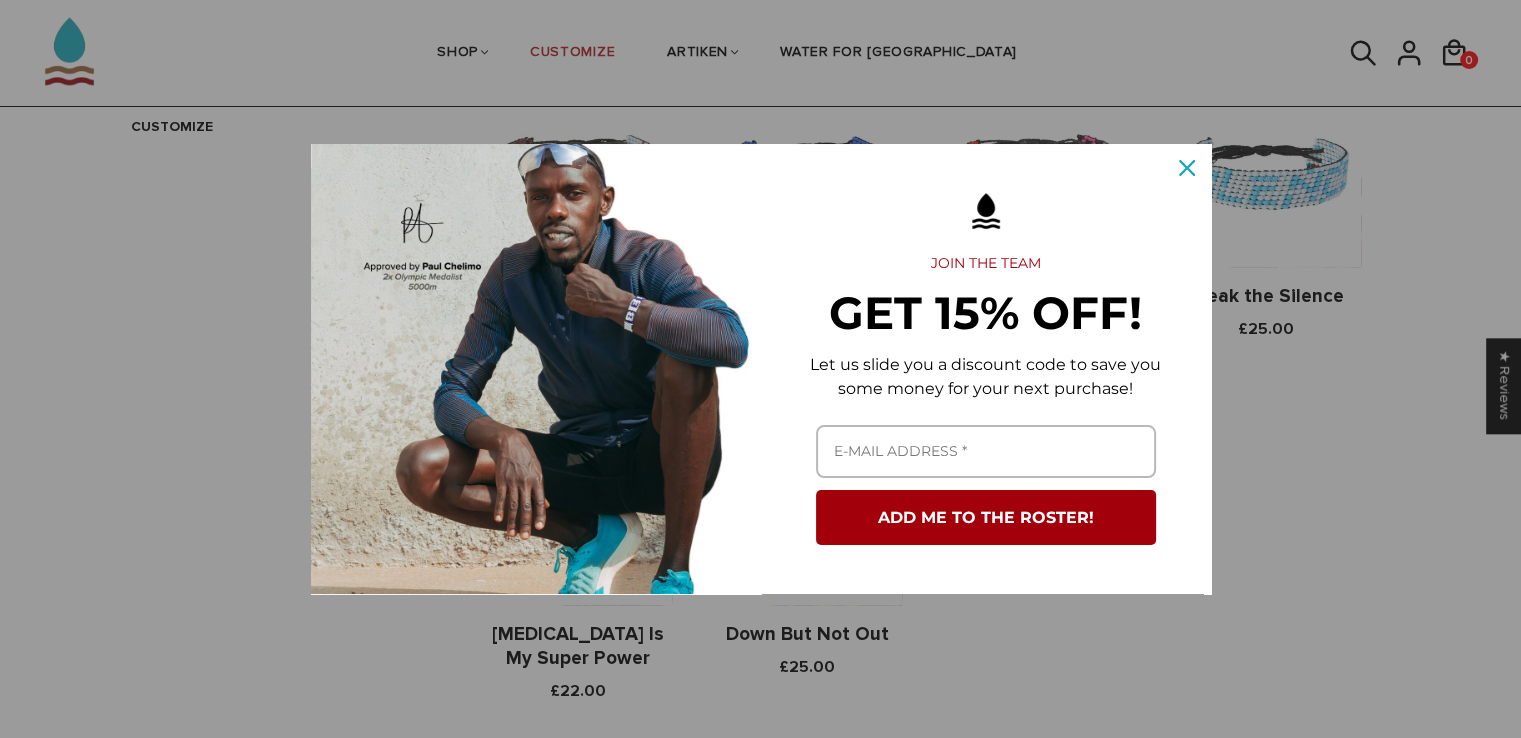 scroll, scrollTop: 808, scrollLeft: 0, axis: vertical 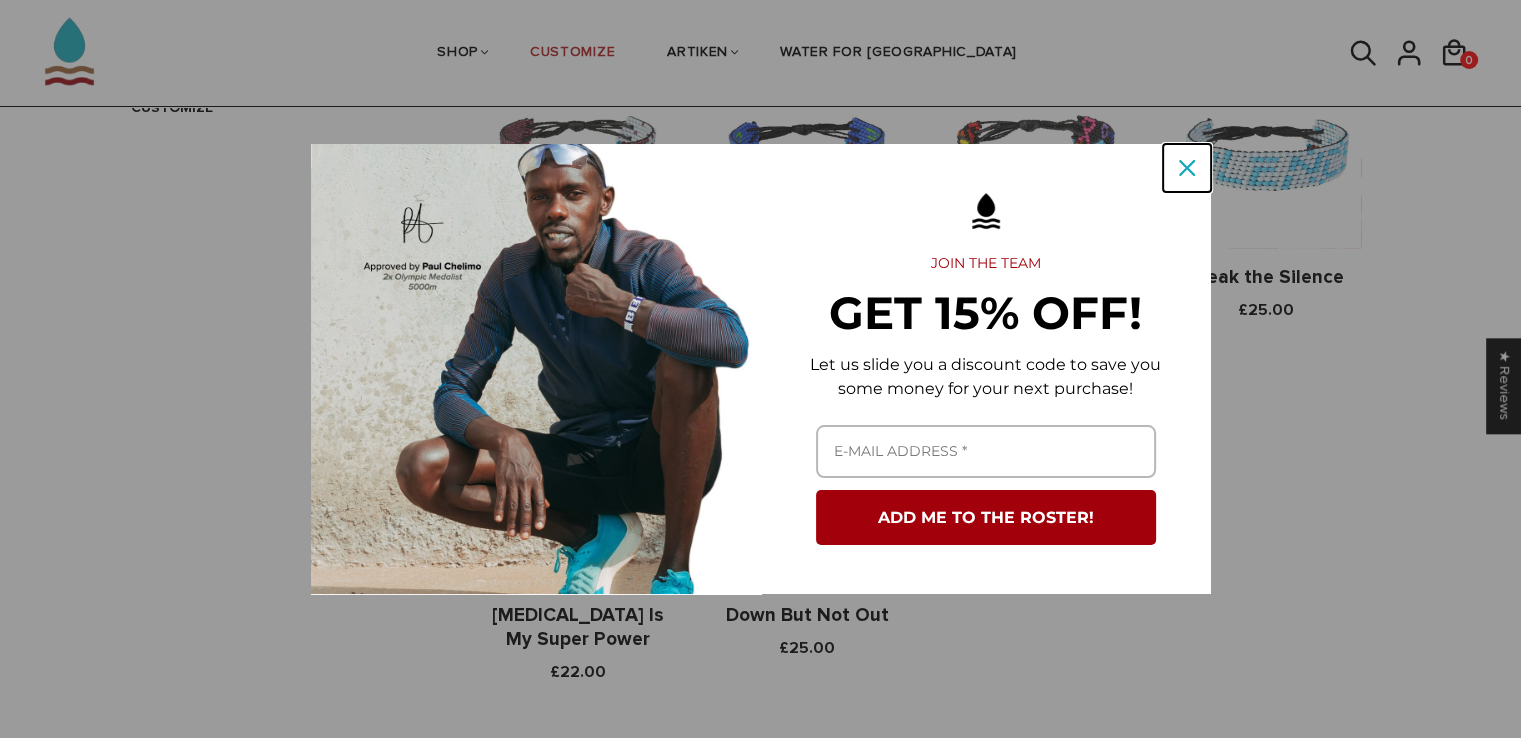 click at bounding box center [1187, 168] 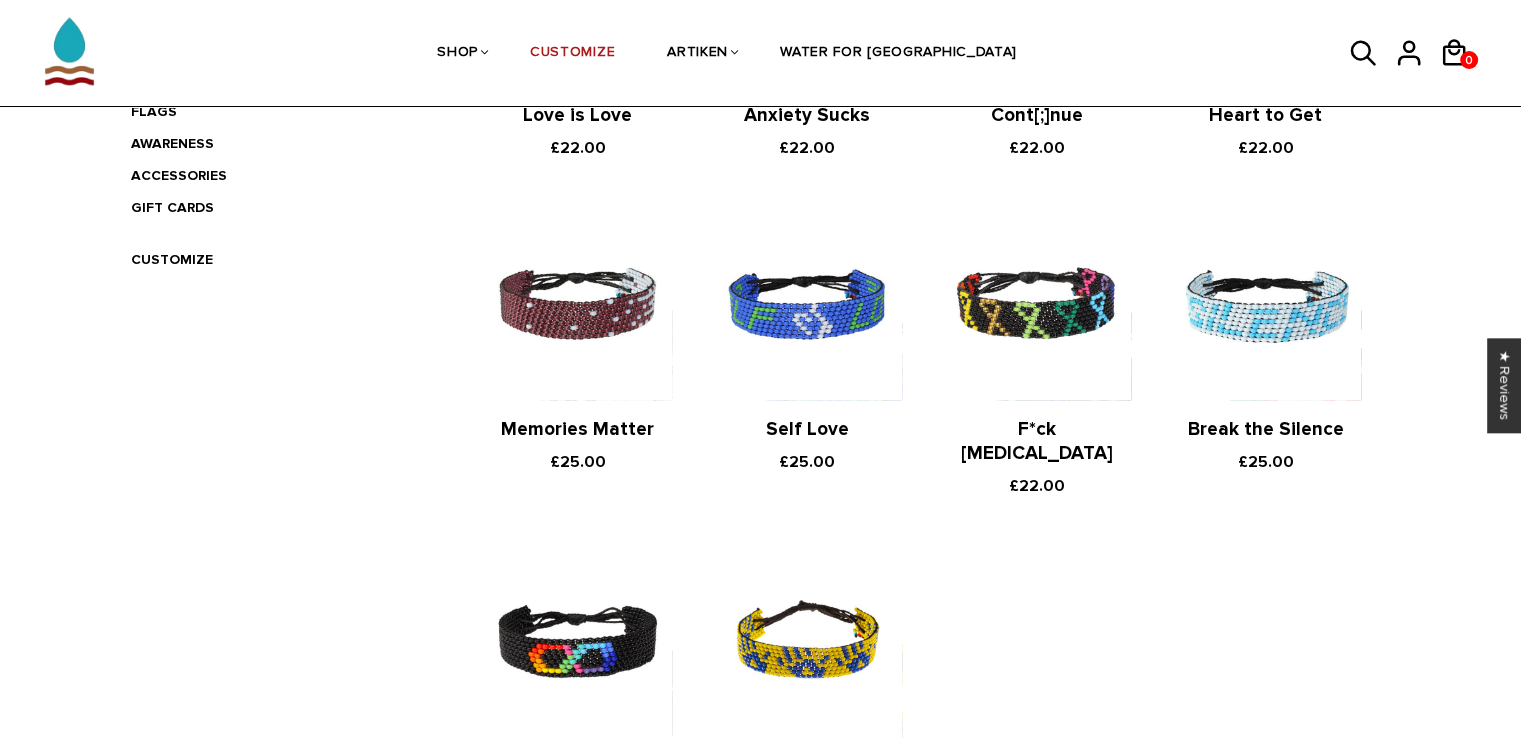 scroll, scrollTop: 644, scrollLeft: 0, axis: vertical 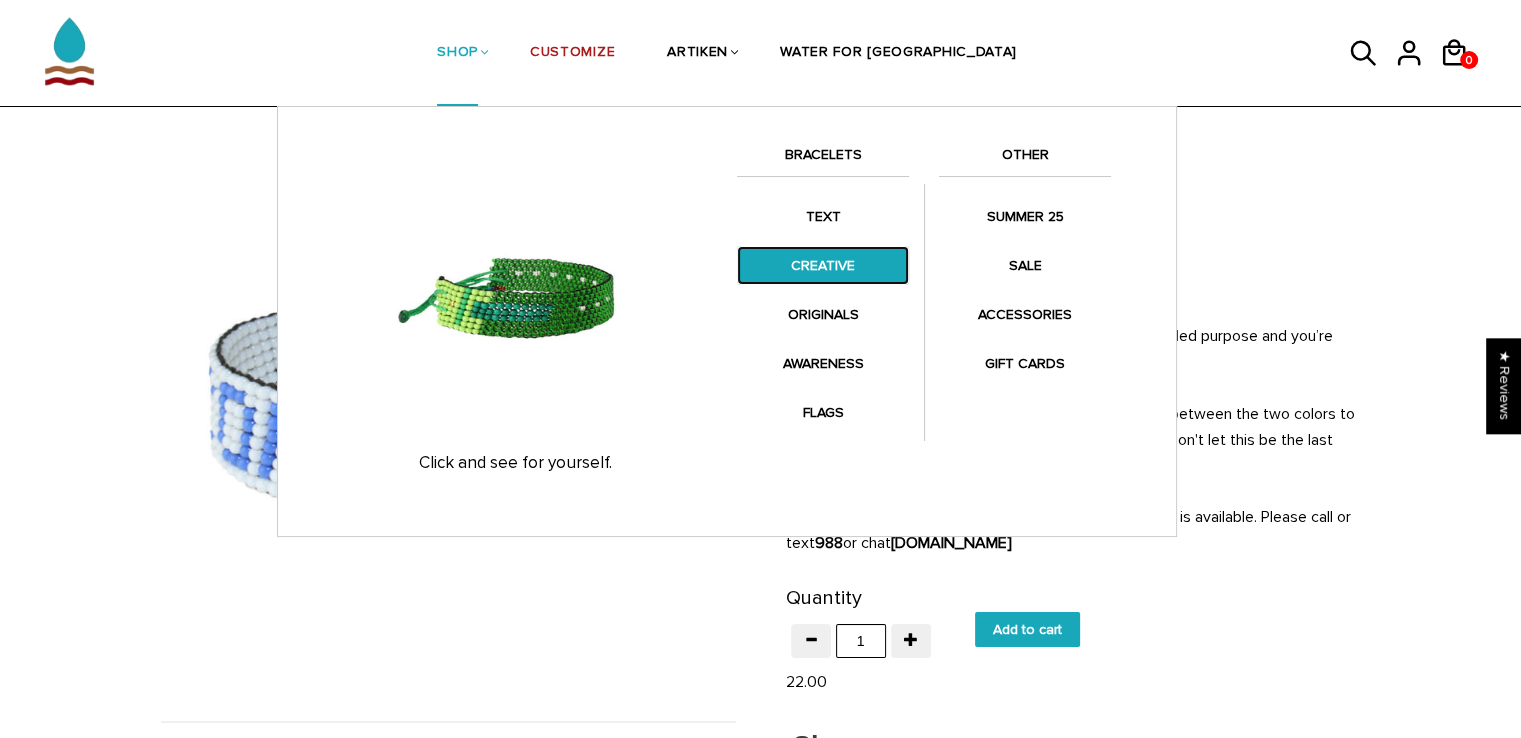 click on "CREATIVE" at bounding box center (823, 265) 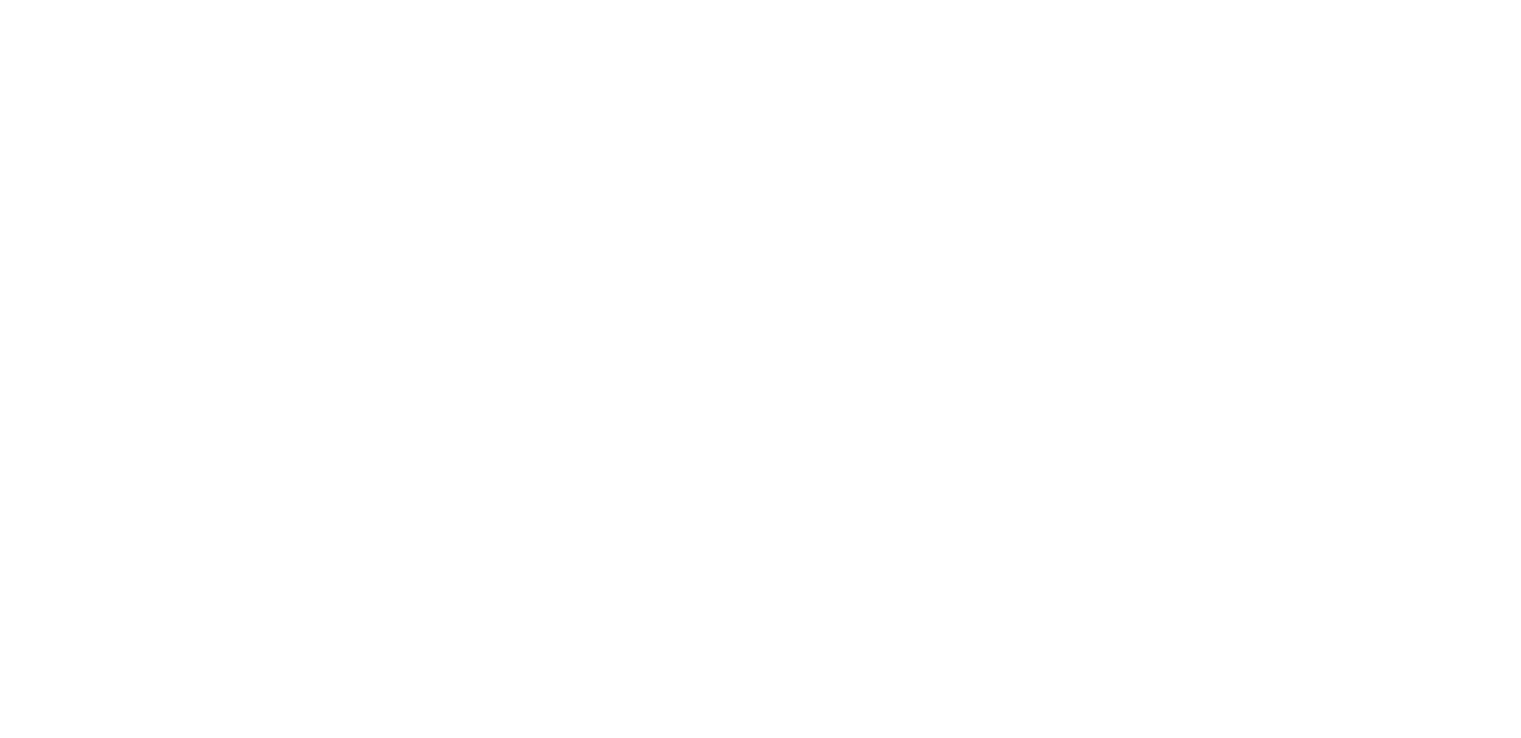 scroll, scrollTop: 0, scrollLeft: 0, axis: both 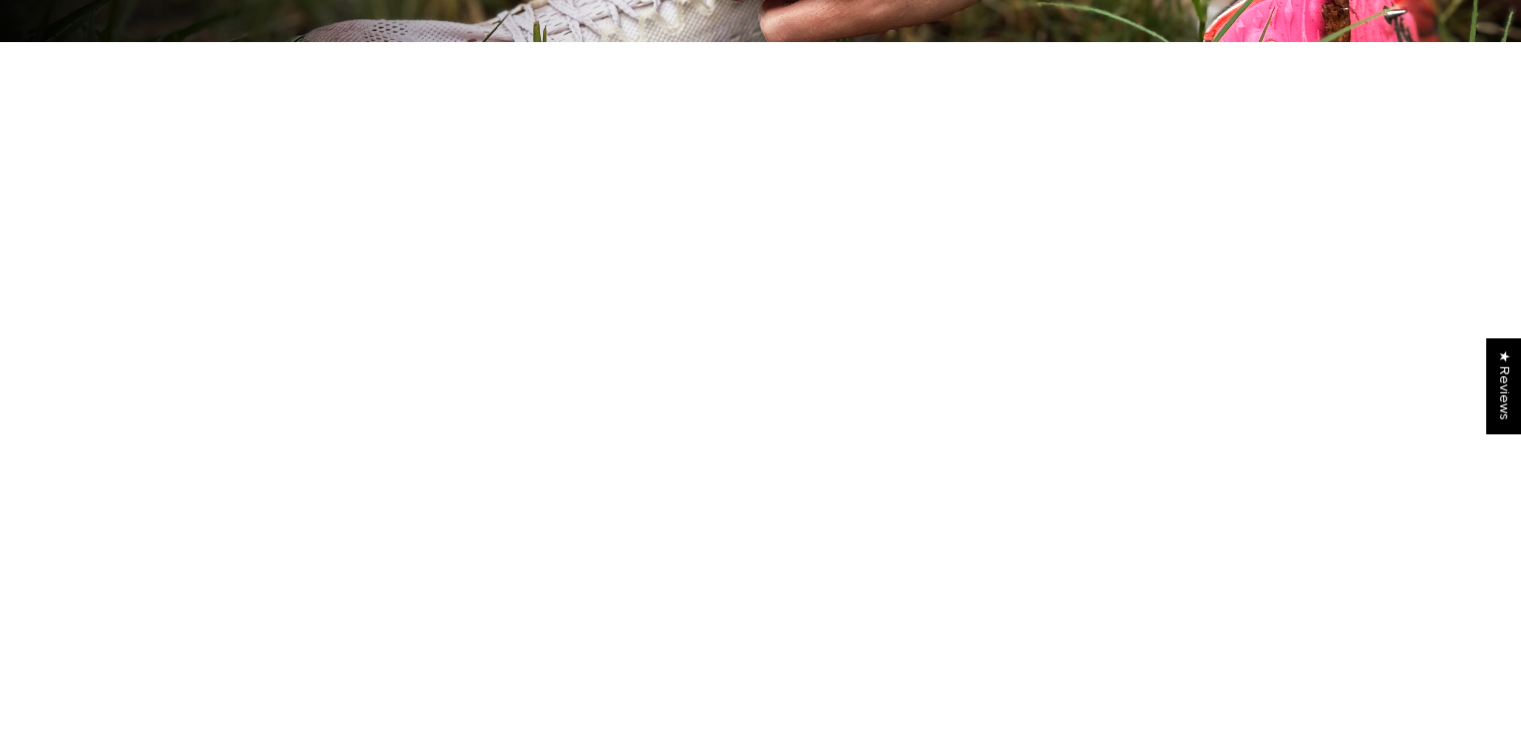 click on "CREATIVE
Home   /
Collections   /   CREATIVE
Search
tets

Collections
TEXT
CREATIVE
ORIGINALS
FLAGS
AWARENESS
ACCESSORIES
GIFT CARDS" at bounding box center [760, 439] 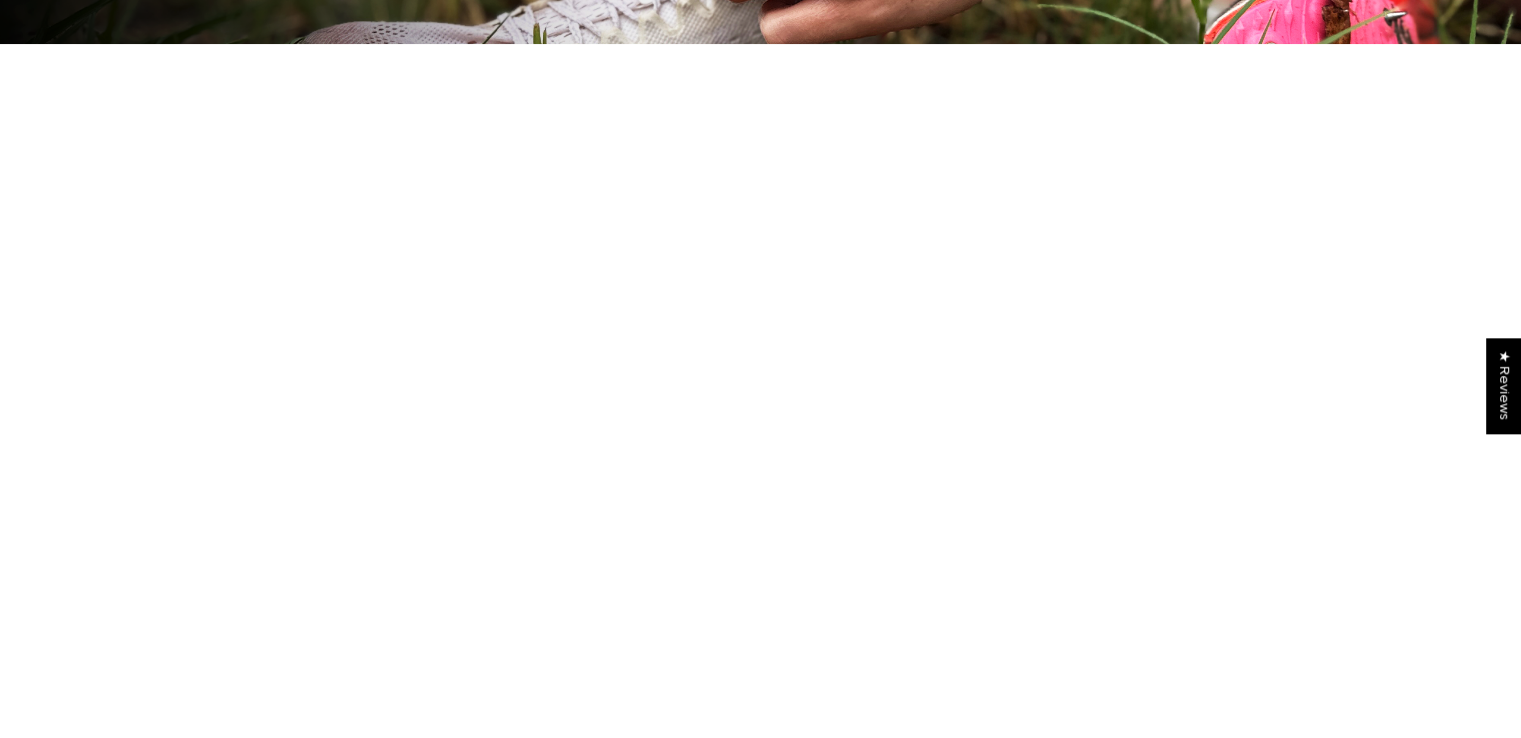 click on "CREATIVE
Home   /
Collections   /   CREATIVE
Search
tets

Collections
TEXT
CREATIVE
ORIGINALS
FLAGS
AWARENESS
ACCESSORIES
GIFT CARDS" at bounding box center [760, 441] 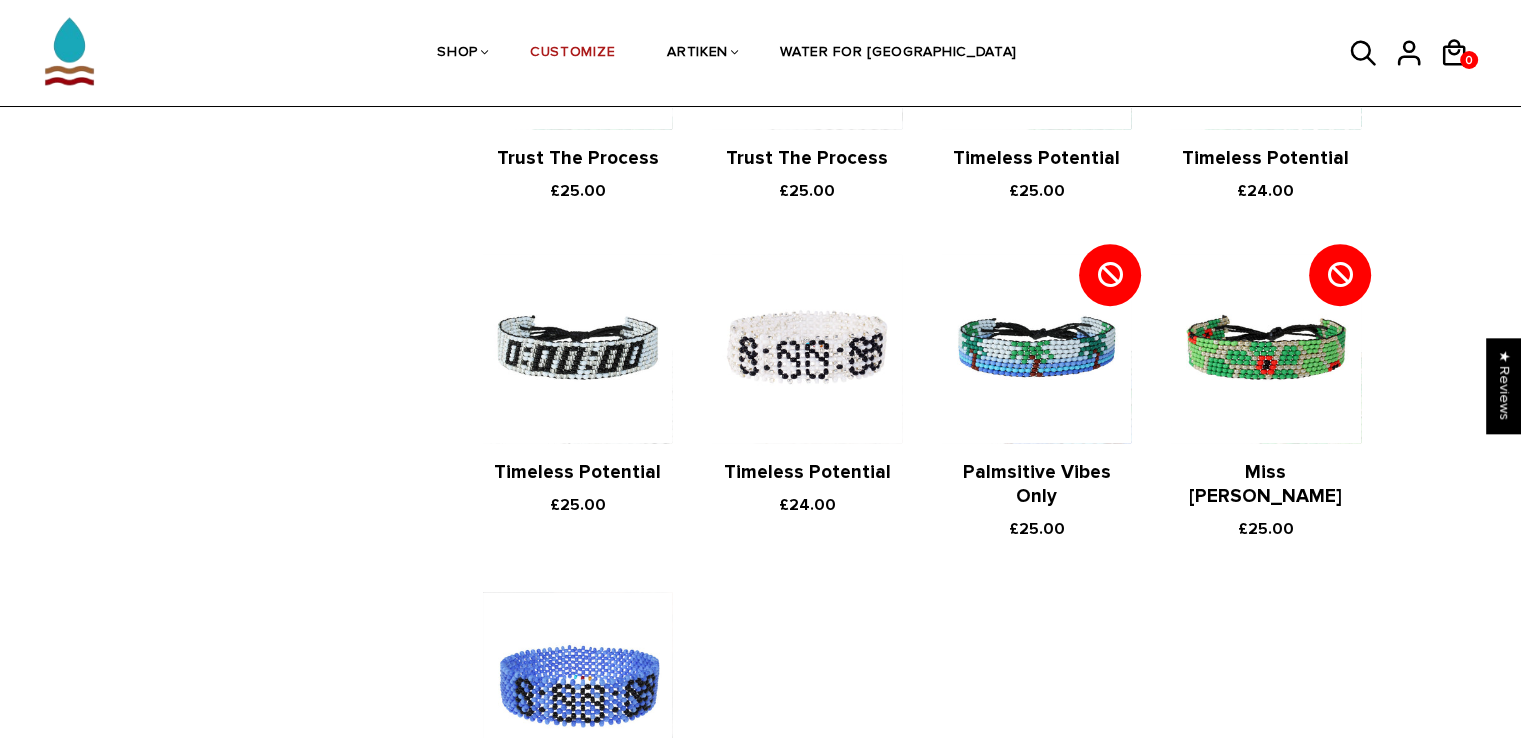 scroll, scrollTop: 945, scrollLeft: 0, axis: vertical 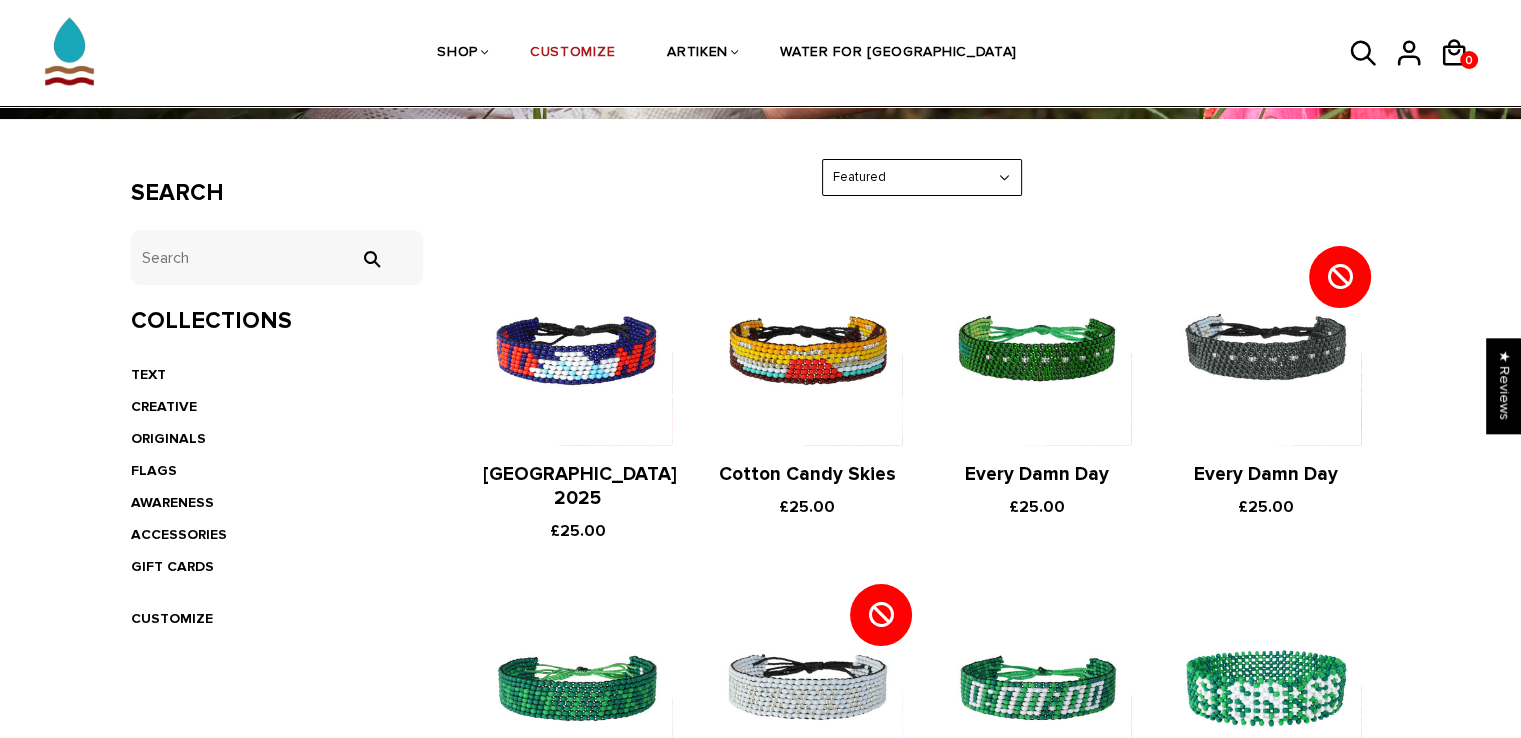 drag, startPoint x: 1520, startPoint y: 239, endPoint x: 1473, endPoint y: 161, distance: 91.06591 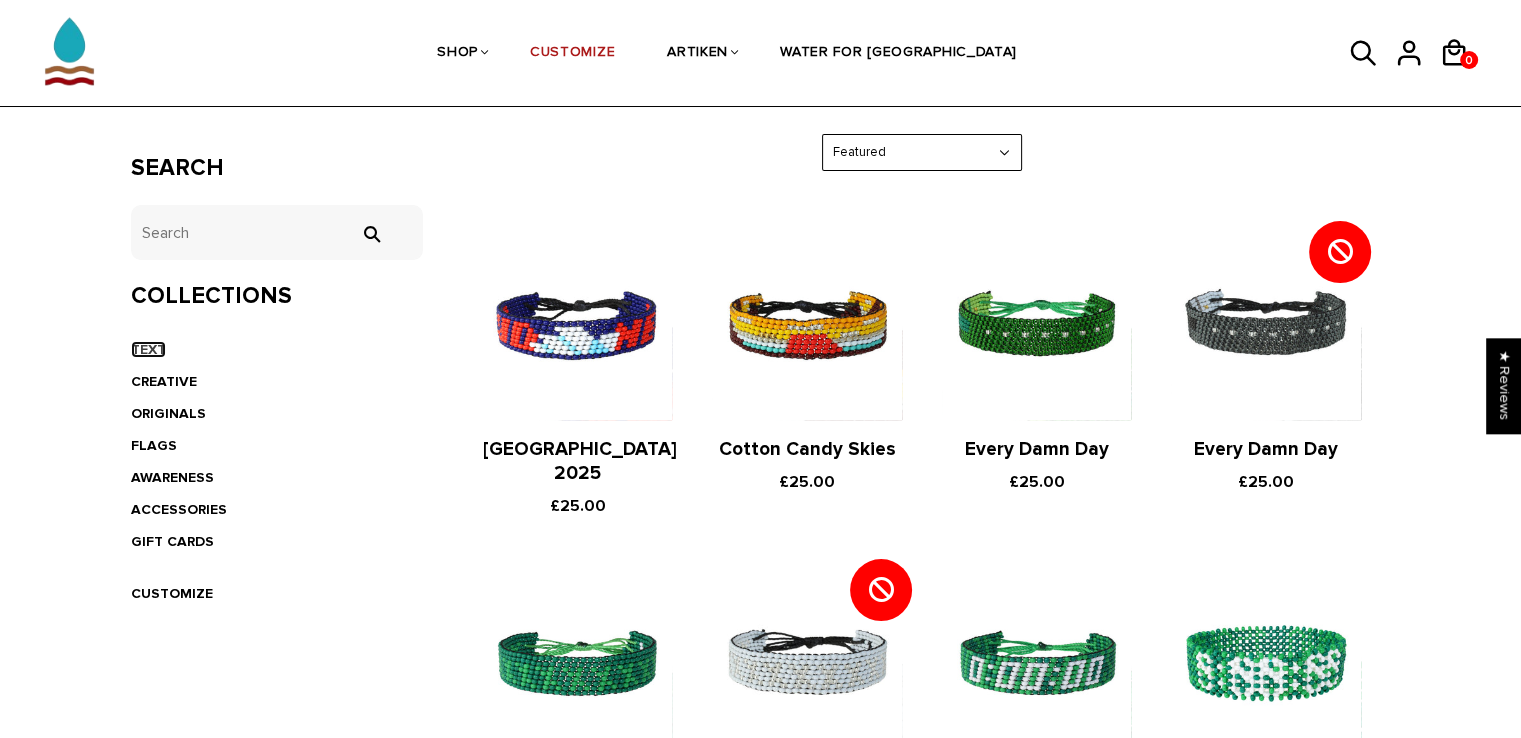 click on "TEXT" at bounding box center (148, 349) 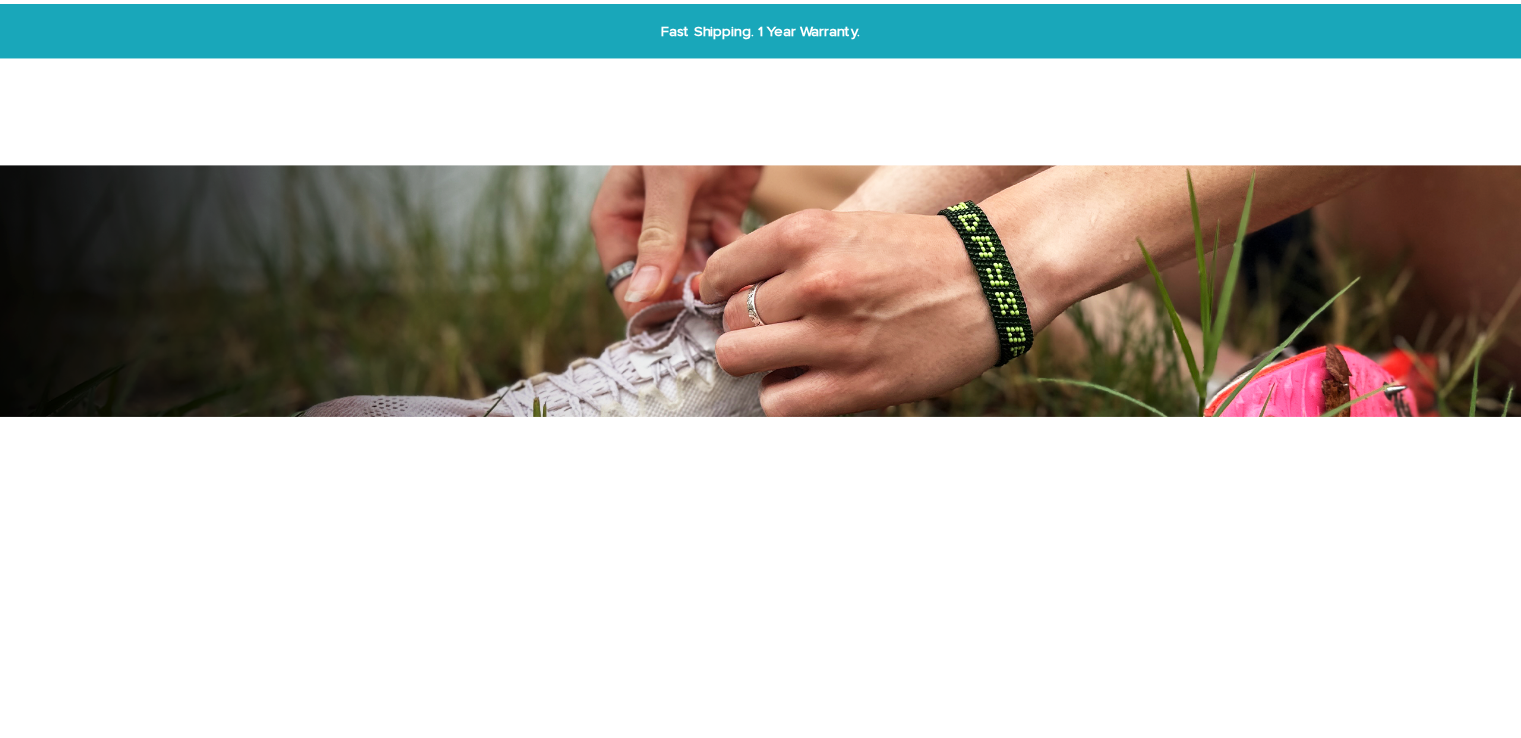 scroll, scrollTop: 0, scrollLeft: 0, axis: both 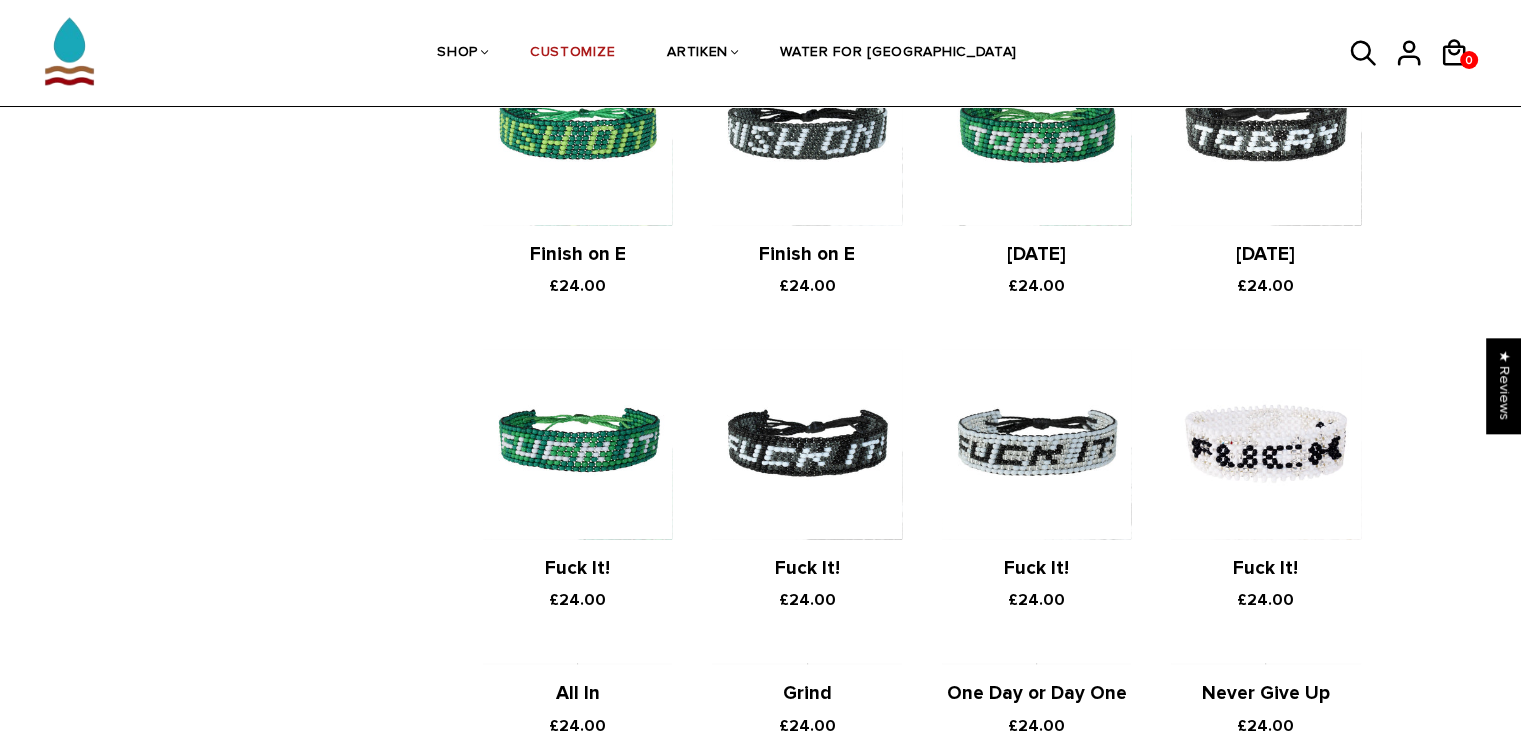 drag, startPoint x: 1535, startPoint y: 125, endPoint x: 1535, endPoint y: 581, distance: 456 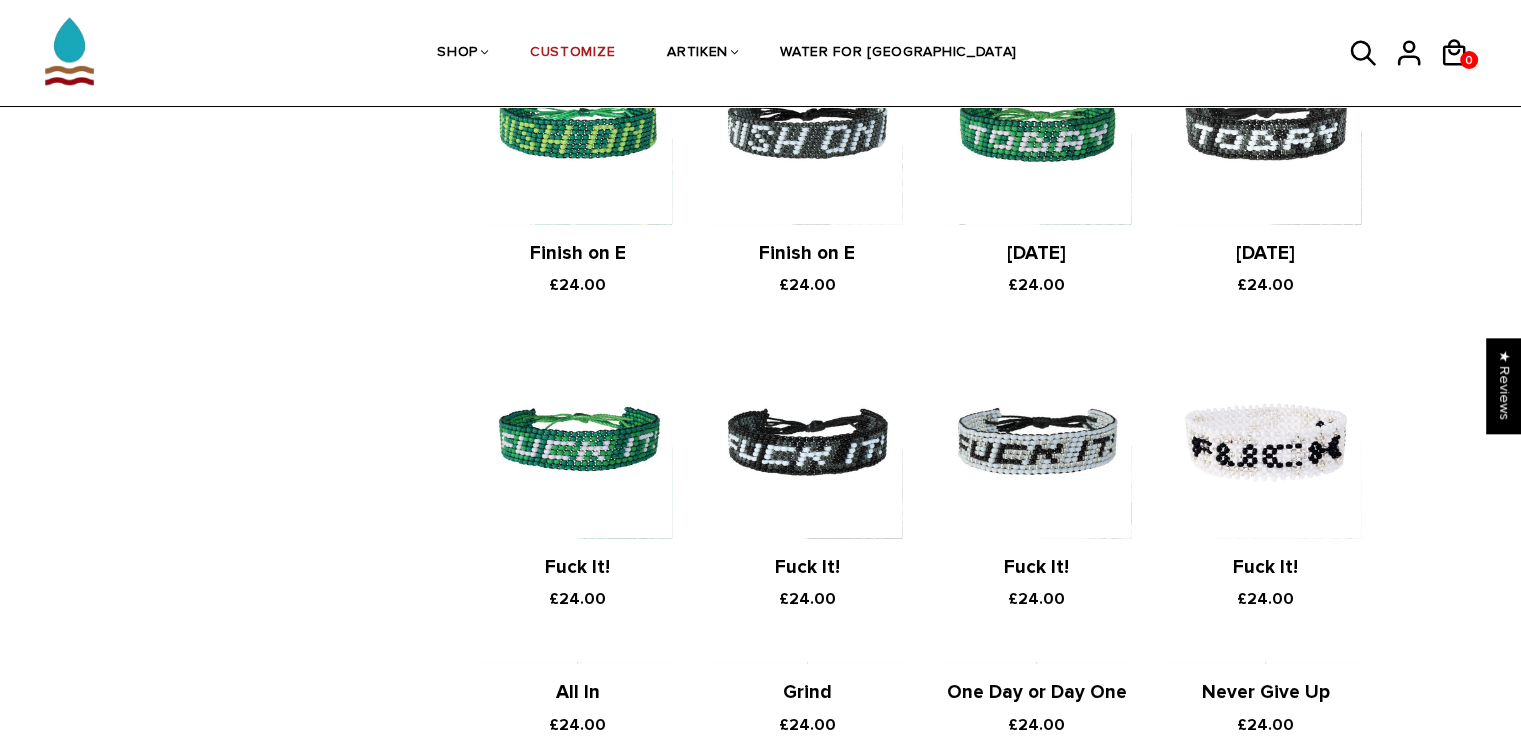 click on "Fast Shipping. 1 Year Warranty.
Fast Shipping. 1 Year Warranty.
SHOP
BRACELETS
TEXT
Inspirational fuel for maximum growth." at bounding box center (760, -195) 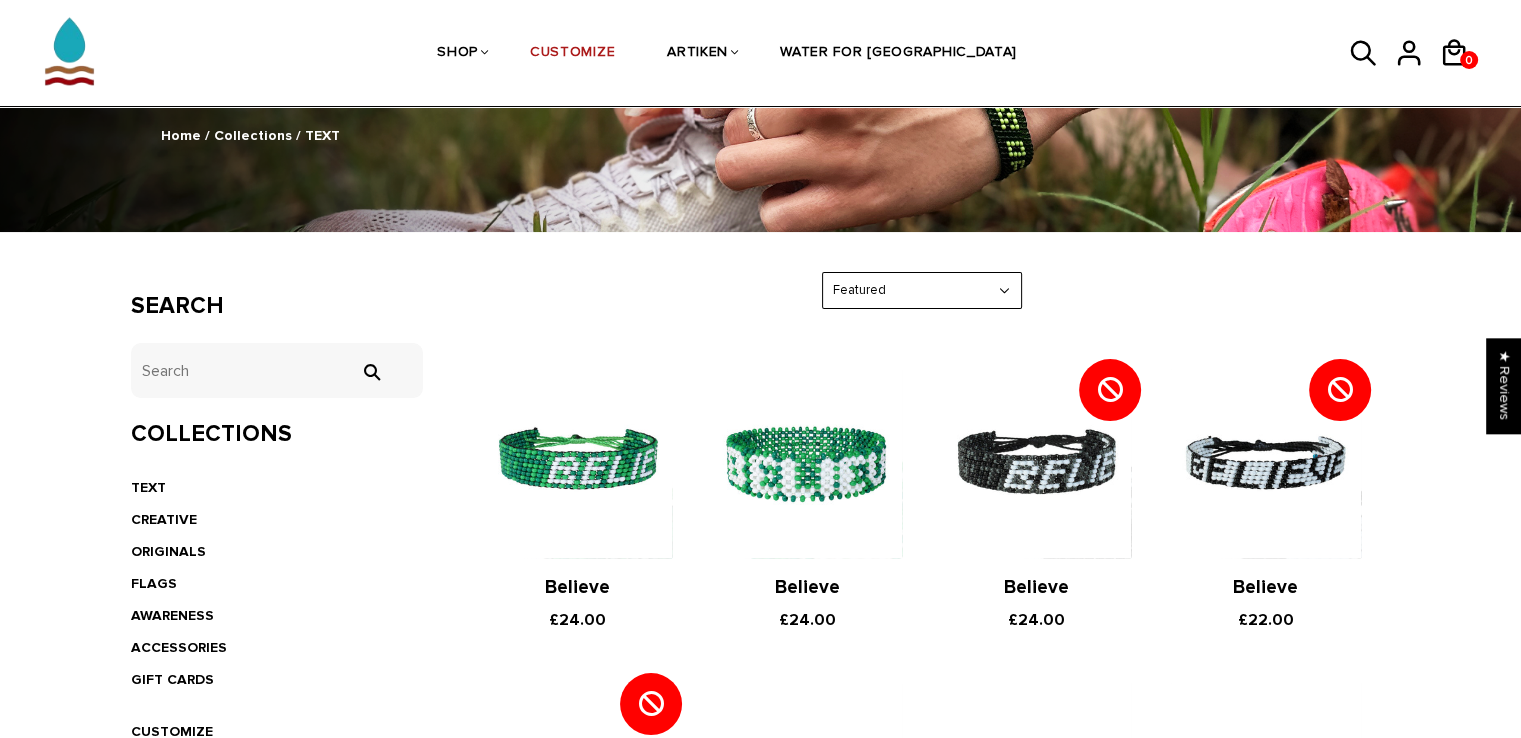 scroll, scrollTop: 417, scrollLeft: 0, axis: vertical 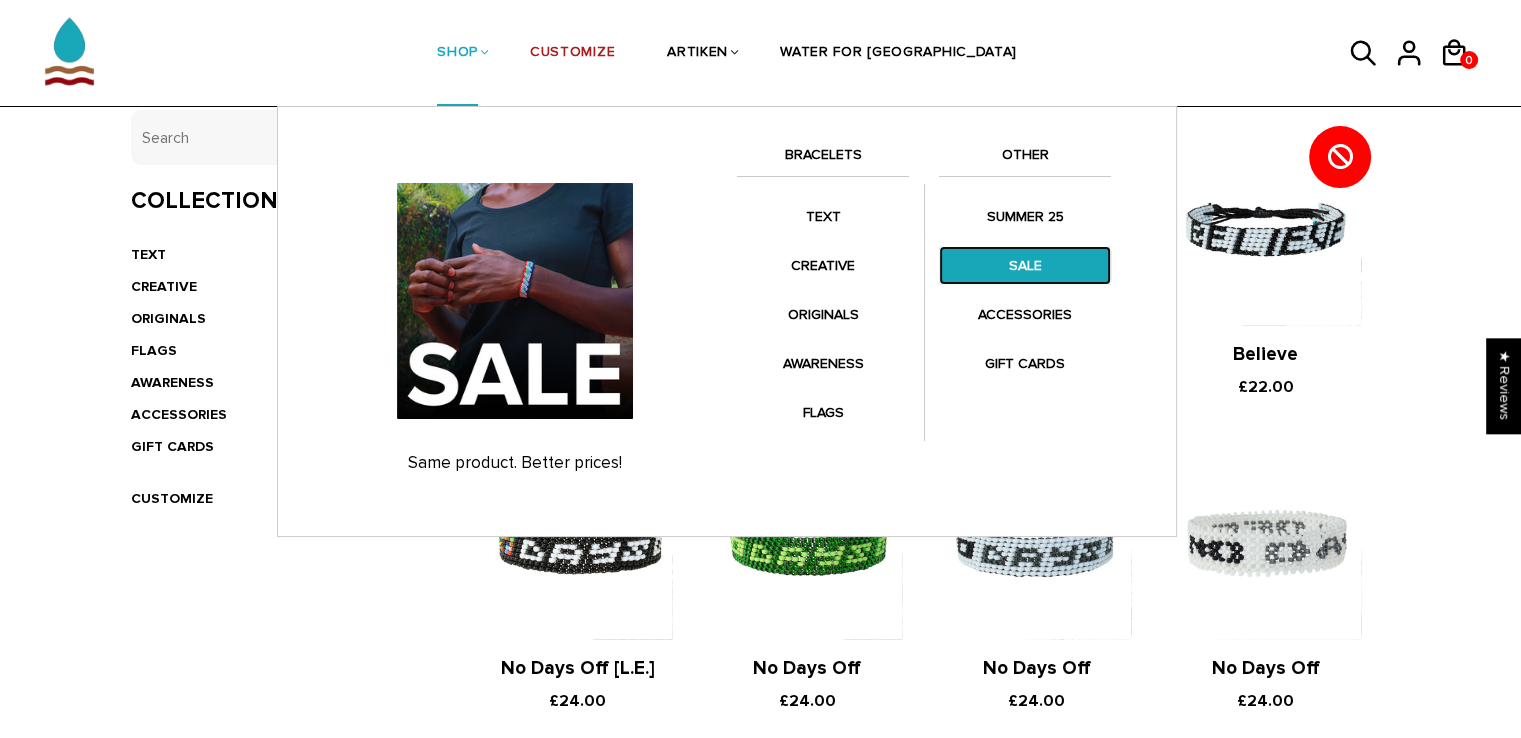click on "SALE" at bounding box center (1025, 265) 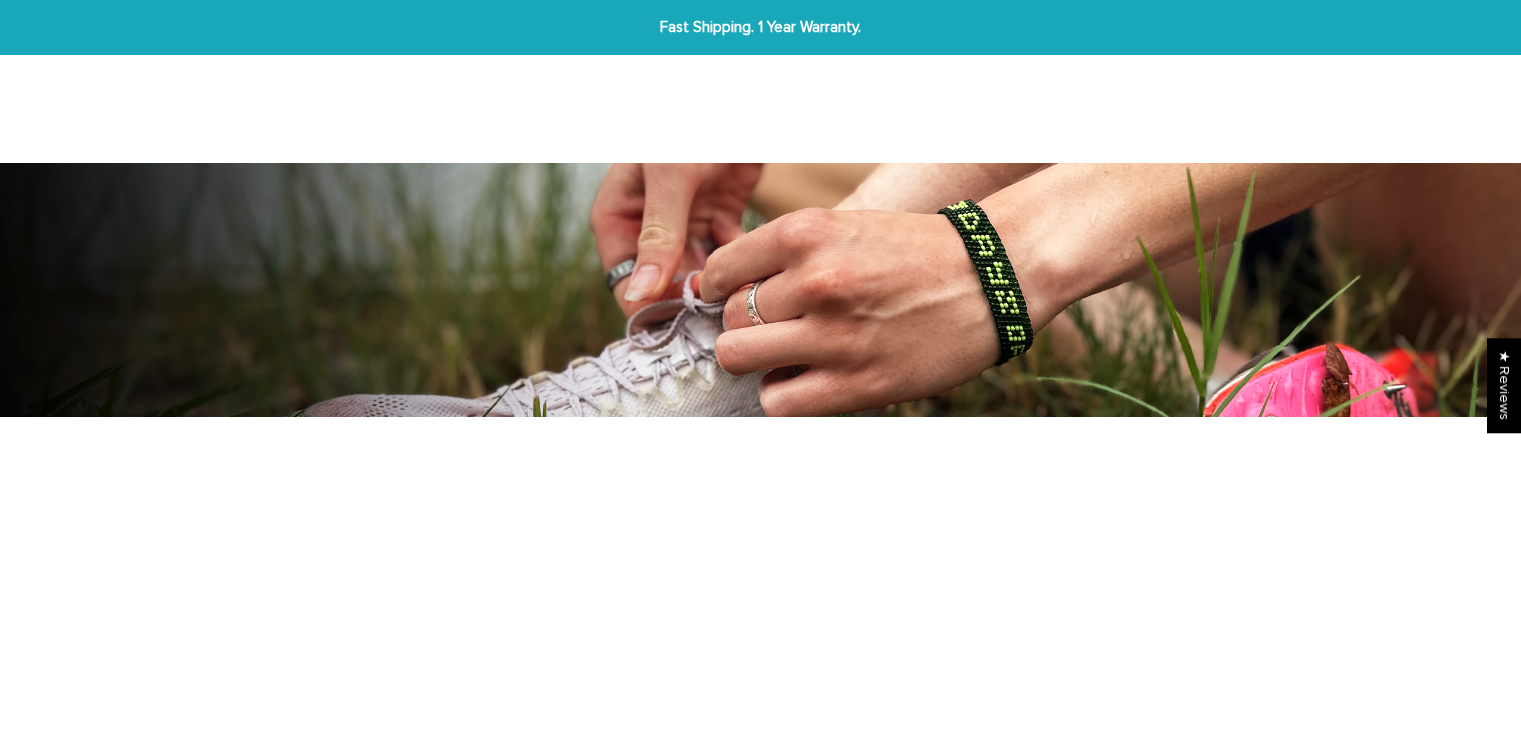 scroll, scrollTop: 0, scrollLeft: 0, axis: both 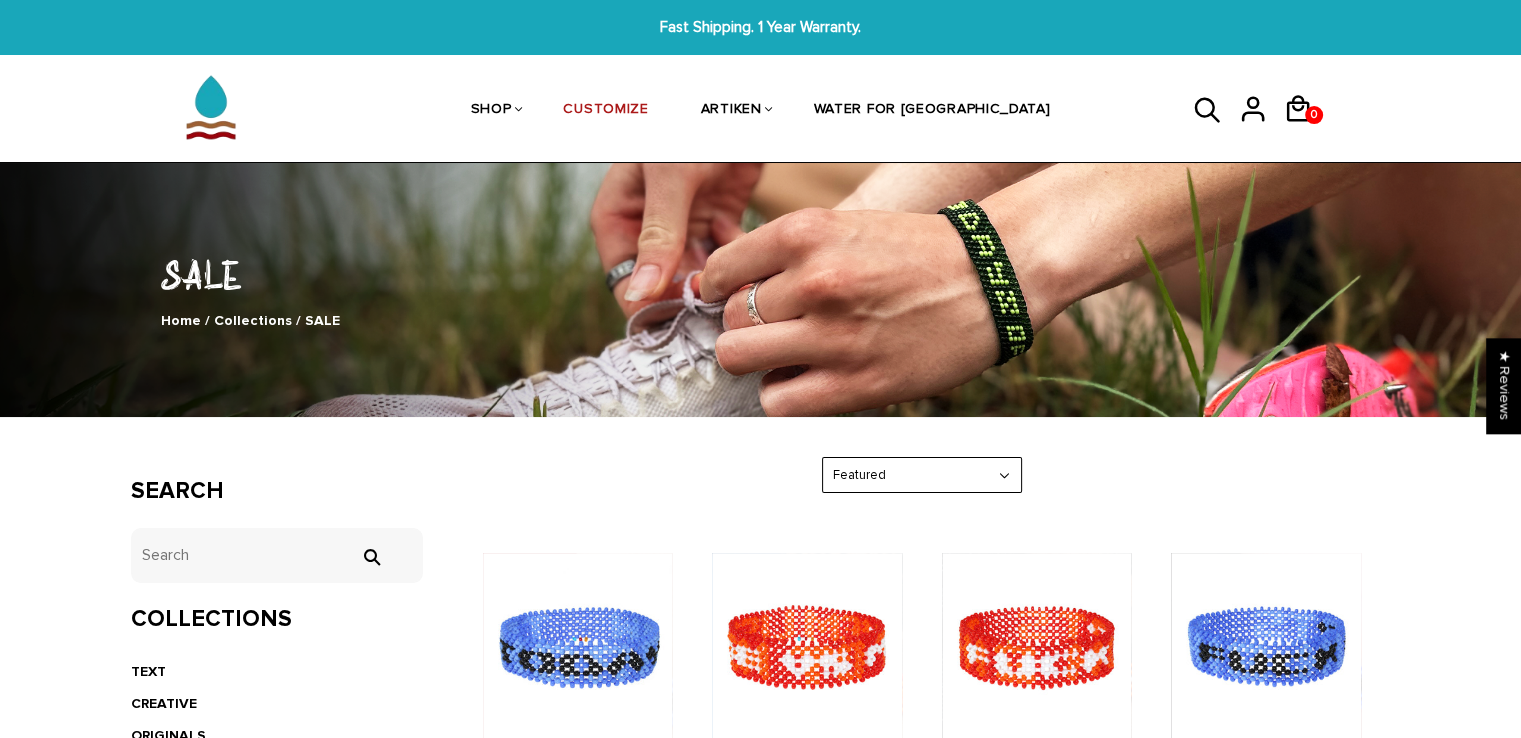 drag, startPoint x: 1528, startPoint y: 190, endPoint x: 1426, endPoint y: 79, distance: 150.74814 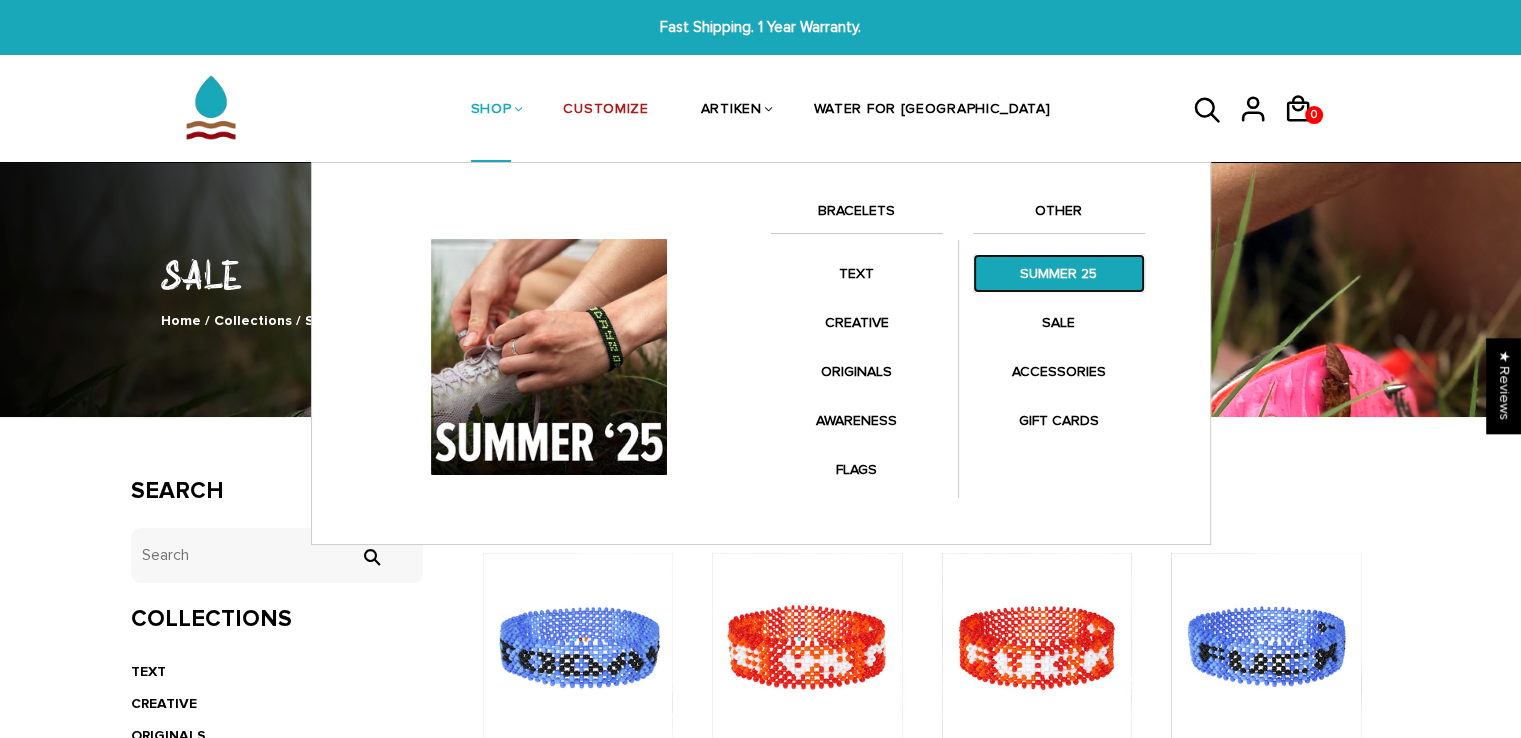click on "SUMMER 25" at bounding box center (1059, 273) 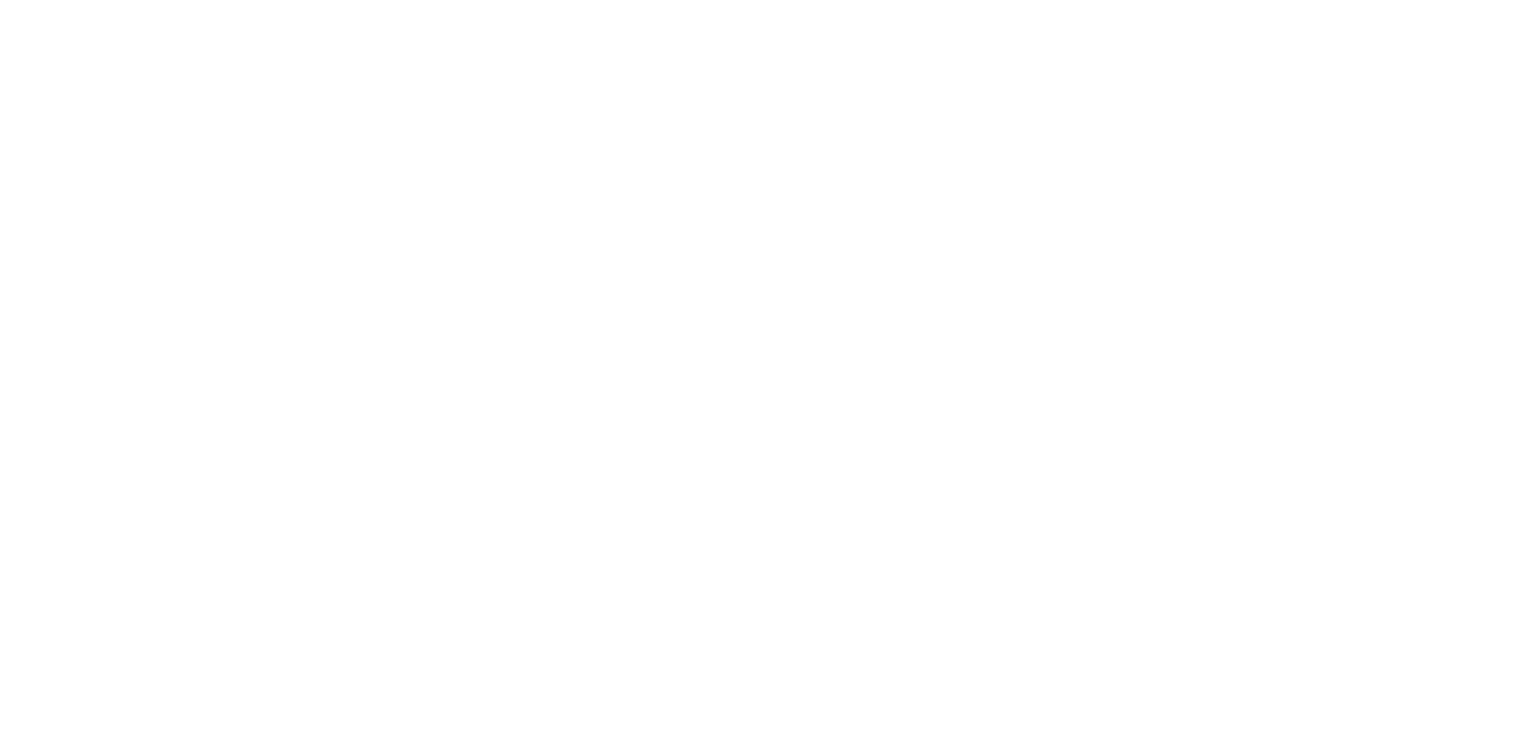 scroll, scrollTop: 0, scrollLeft: 0, axis: both 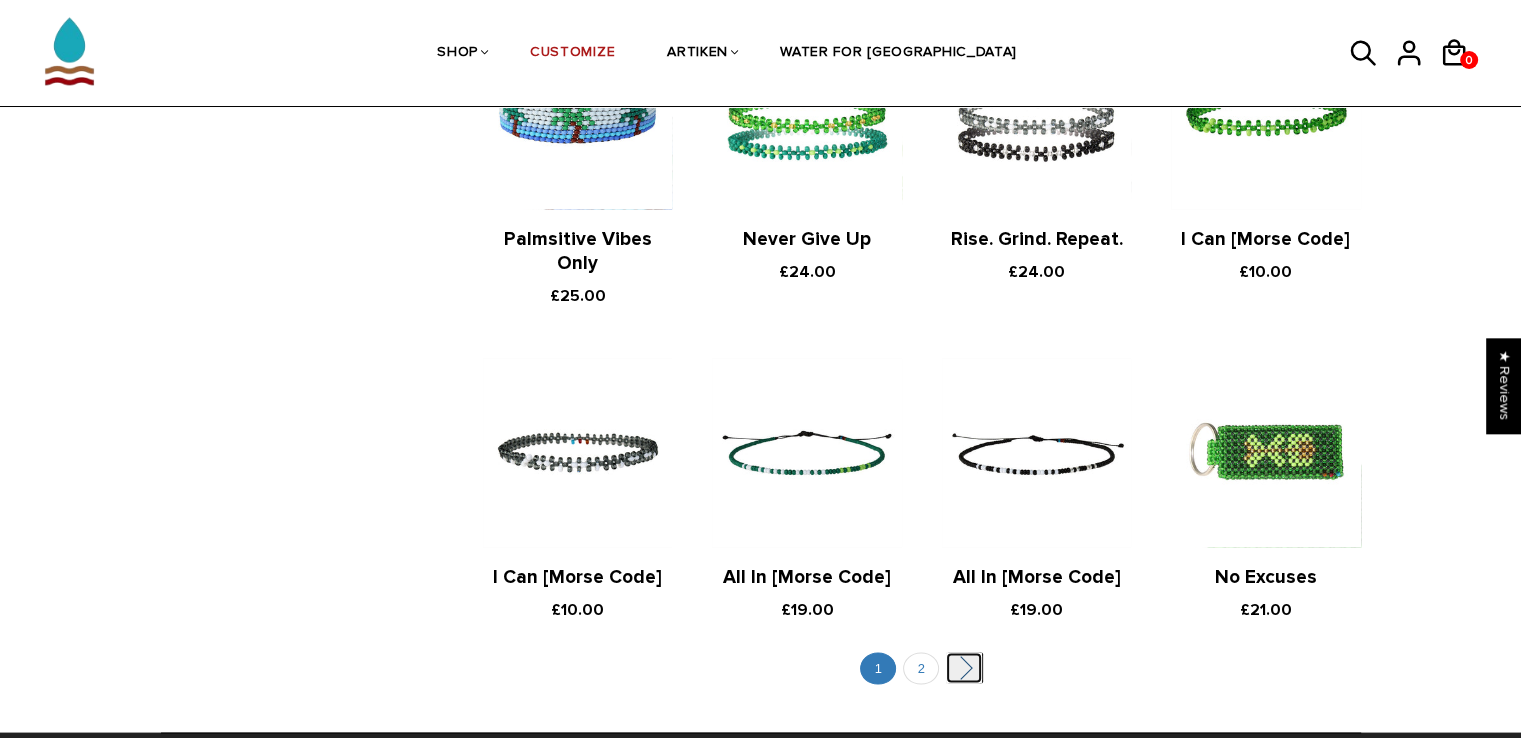click on "" at bounding box center [964, 667] 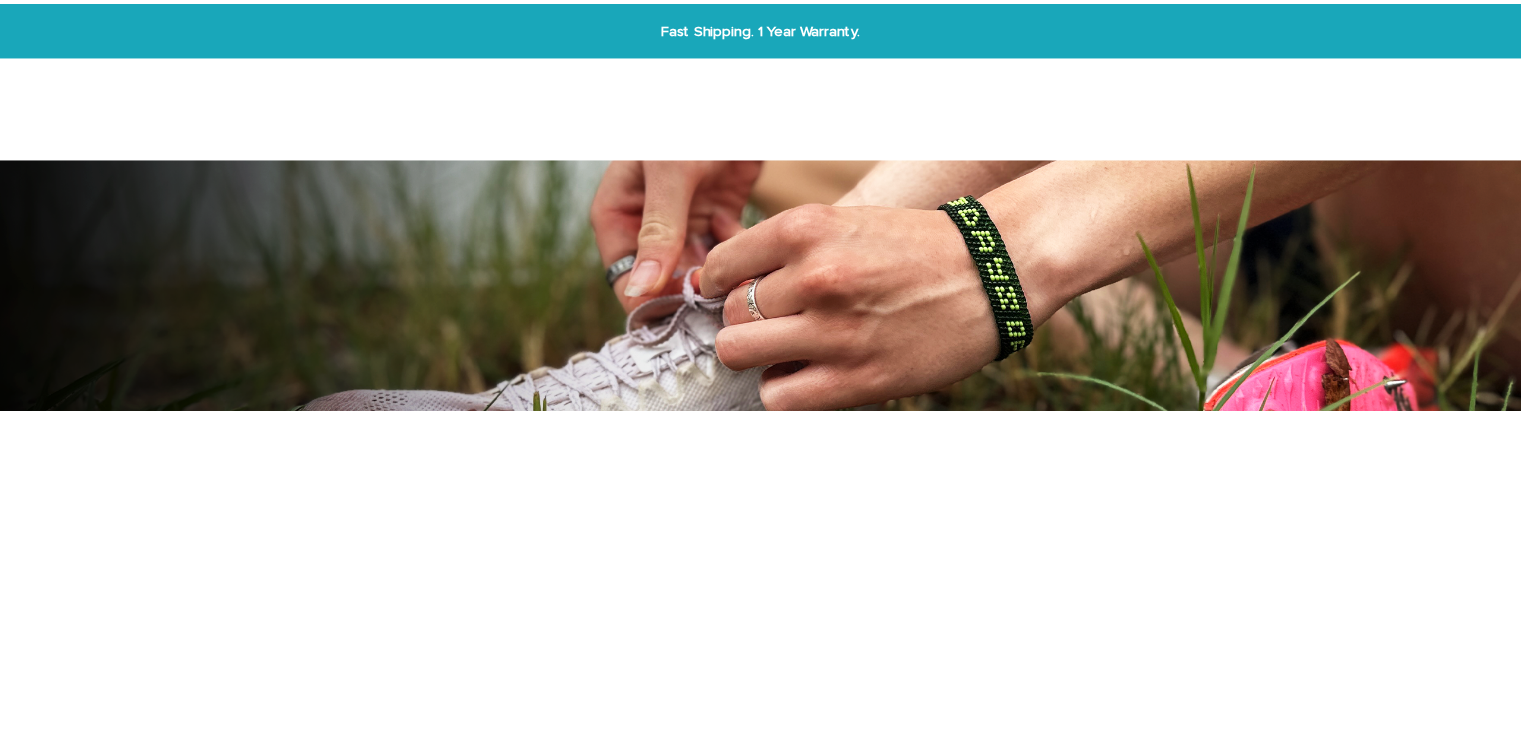 scroll, scrollTop: 0, scrollLeft: 0, axis: both 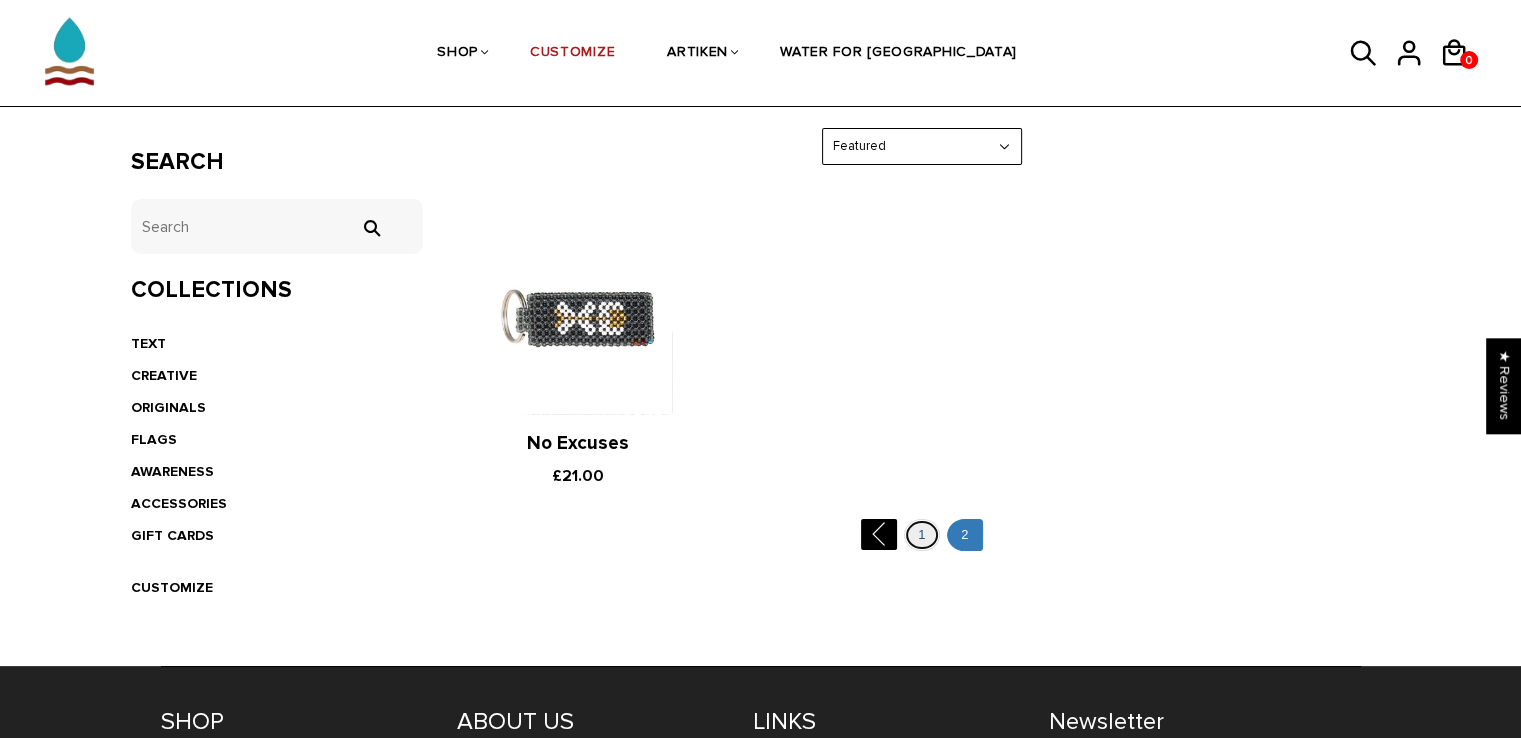 click on "1" at bounding box center (922, 535) 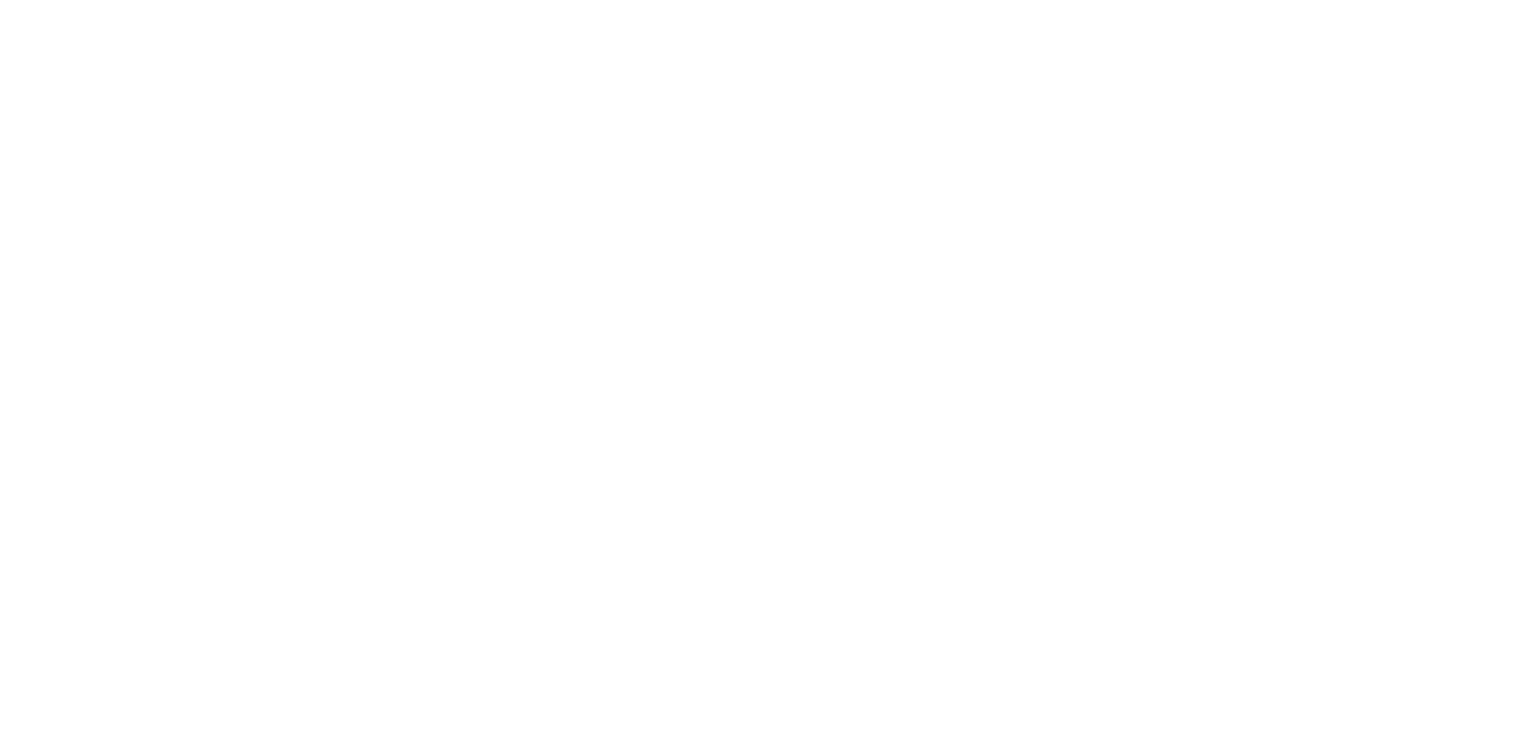 scroll, scrollTop: 0, scrollLeft: 0, axis: both 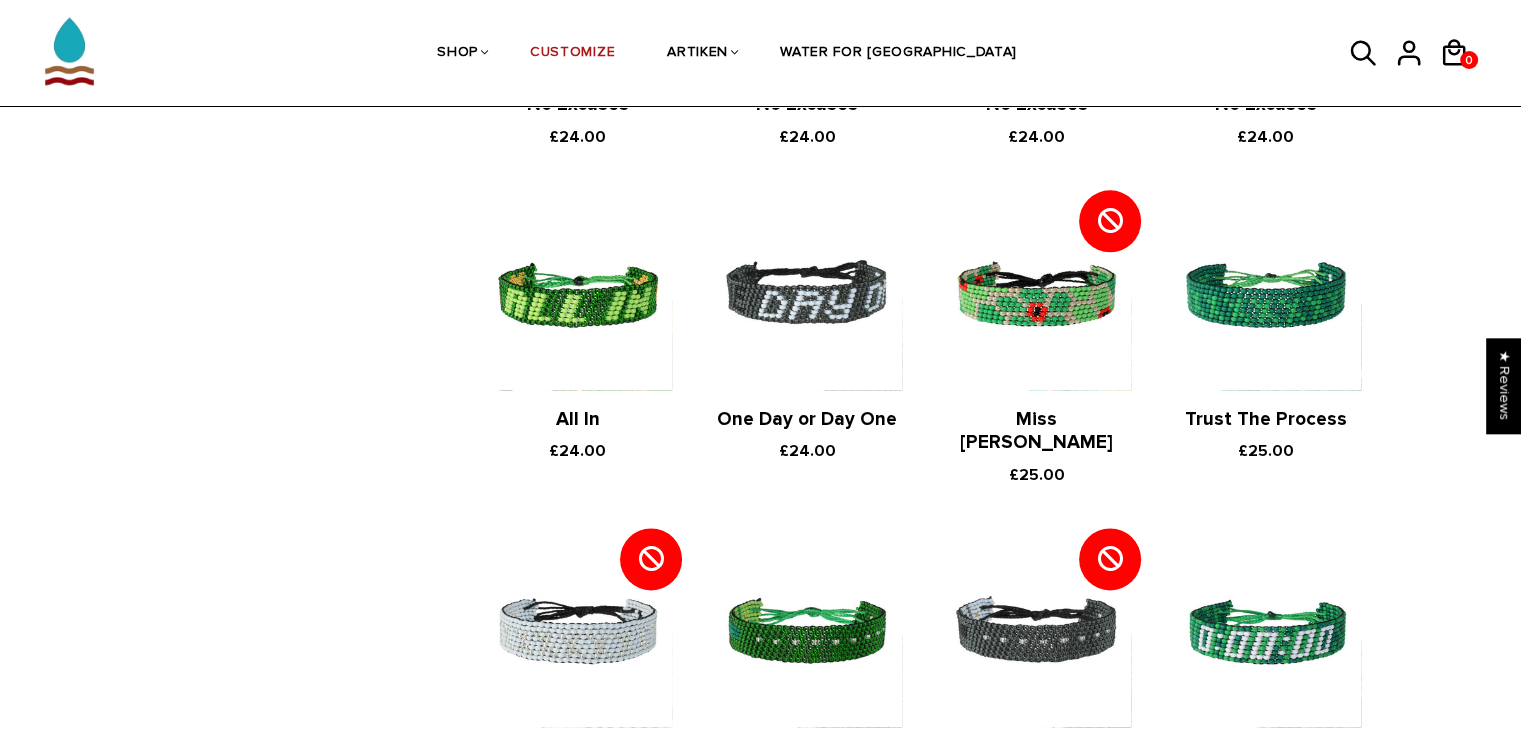 click on "Fast Shipping. 1 Year Warranty.
Fast Shipping. 1 Year Warranty.
SHOP
BRACELETS
TEXT
Inspirational fuel for maximum growth." at bounding box center (760, -366) 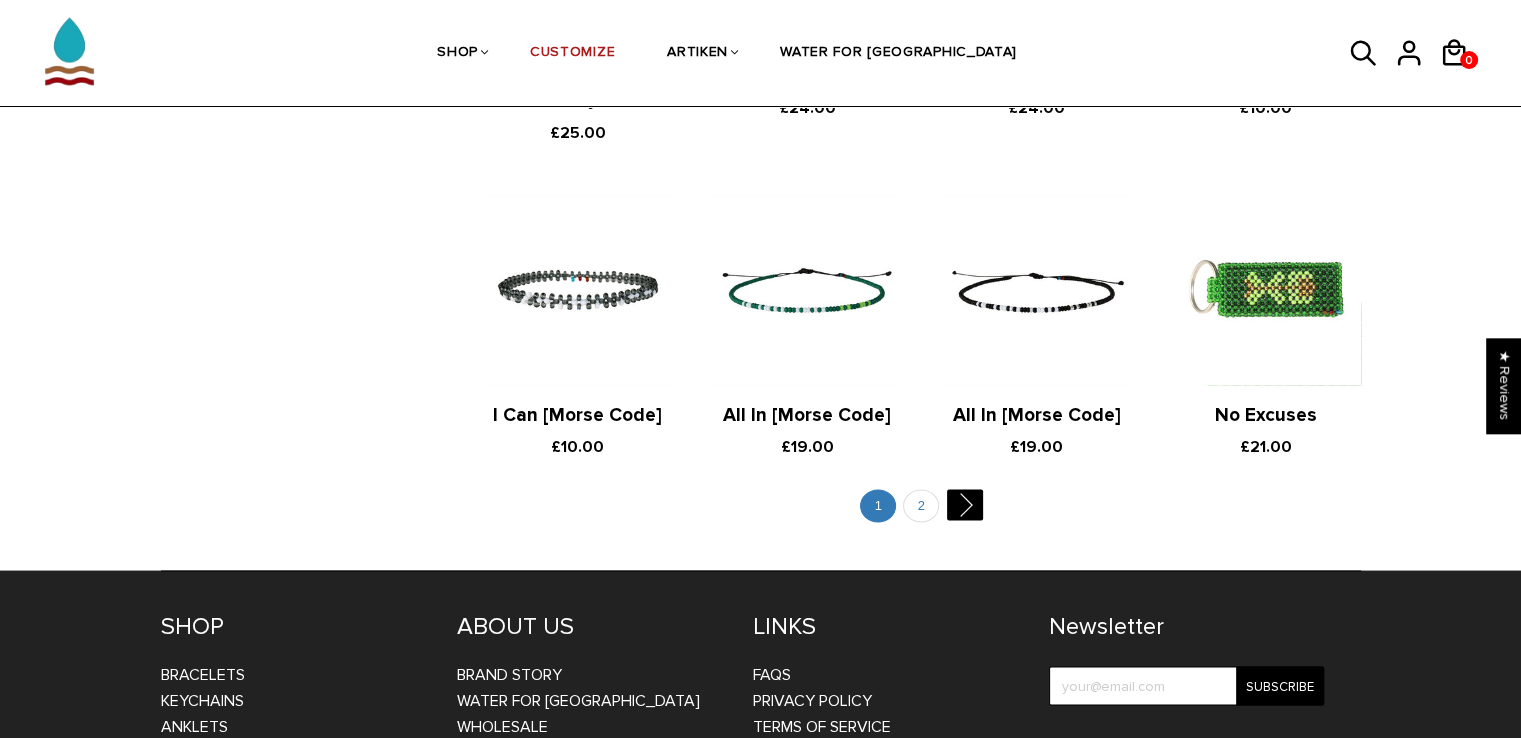 scroll, scrollTop: 3626, scrollLeft: 0, axis: vertical 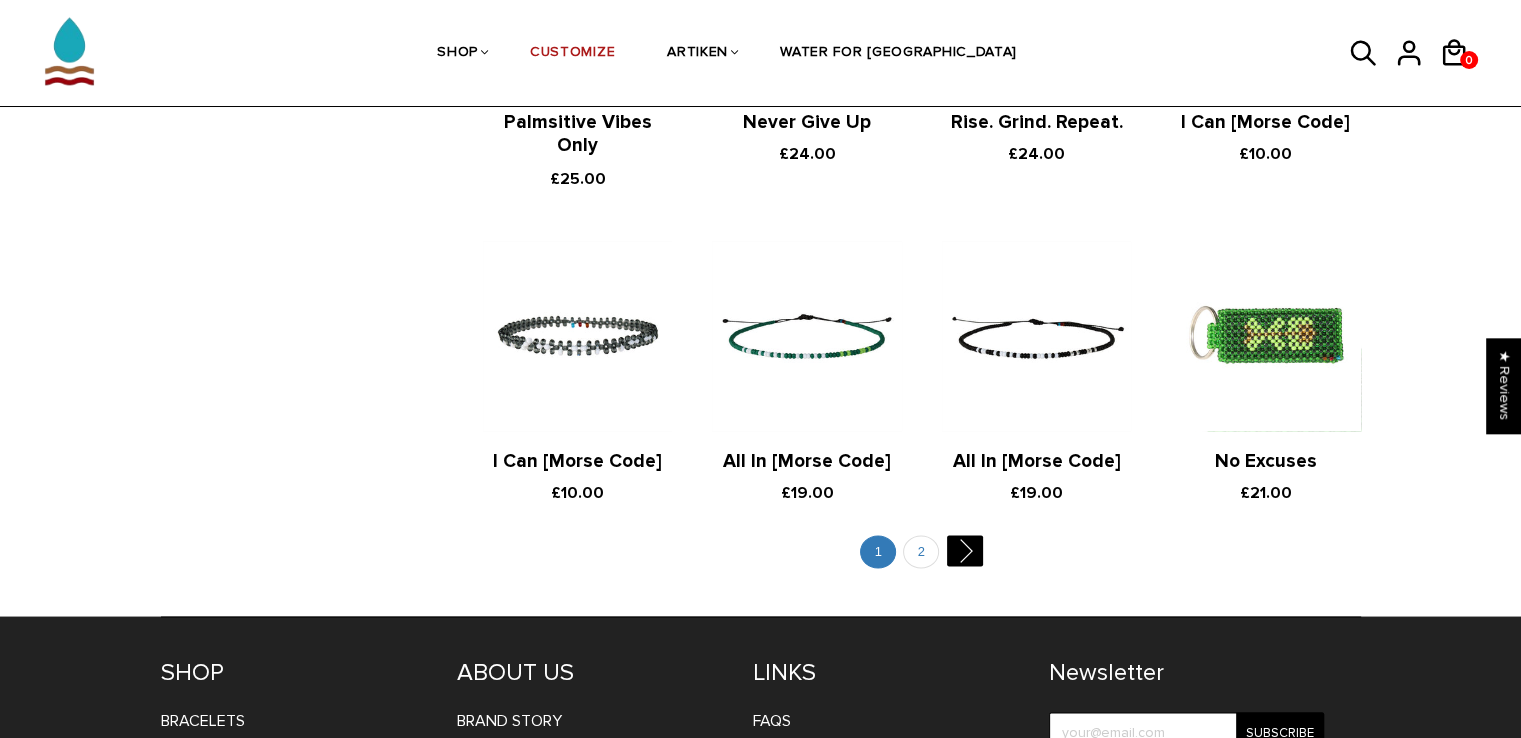 drag, startPoint x: 787, startPoint y: 345, endPoint x: 953, endPoint y: 297, distance: 172.80046 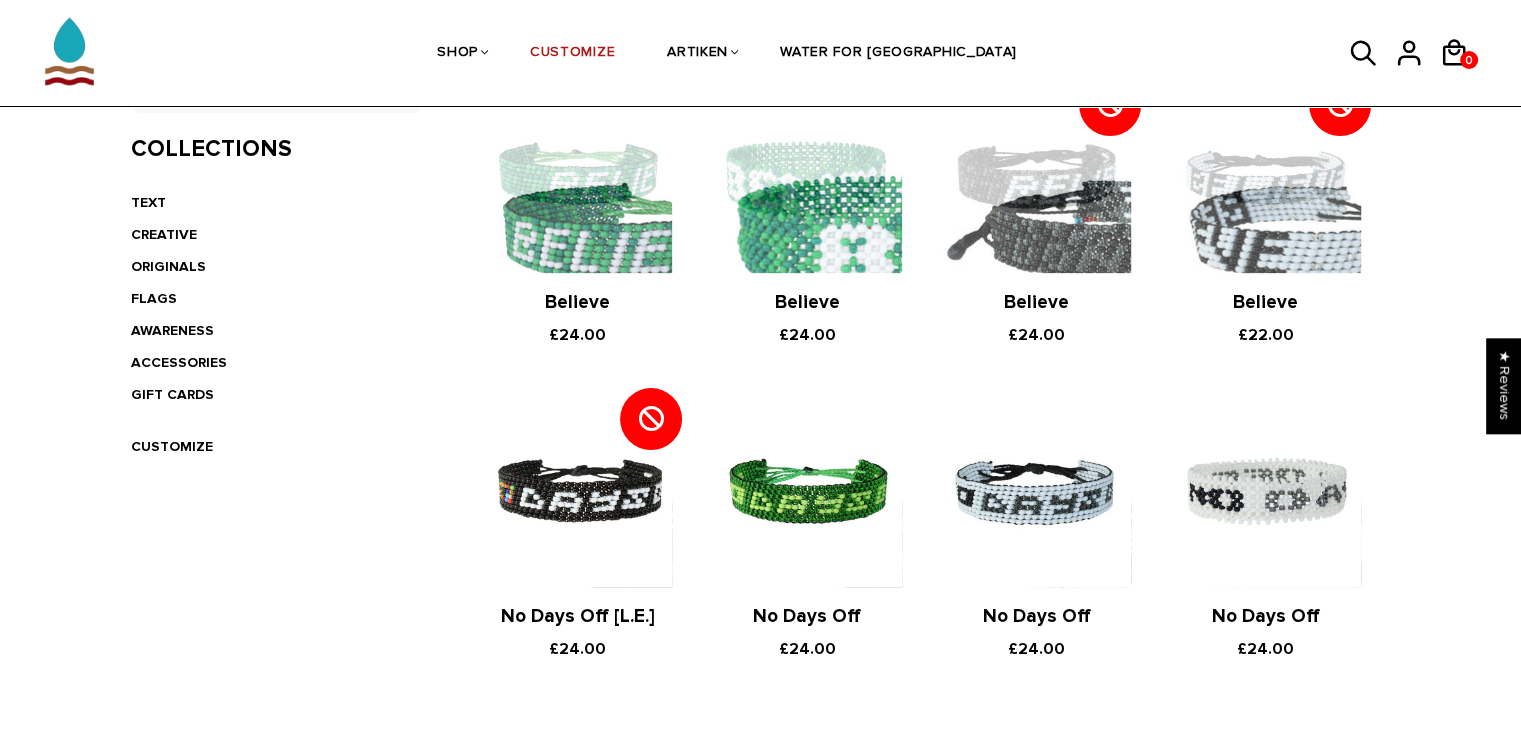 scroll, scrollTop: 0, scrollLeft: 0, axis: both 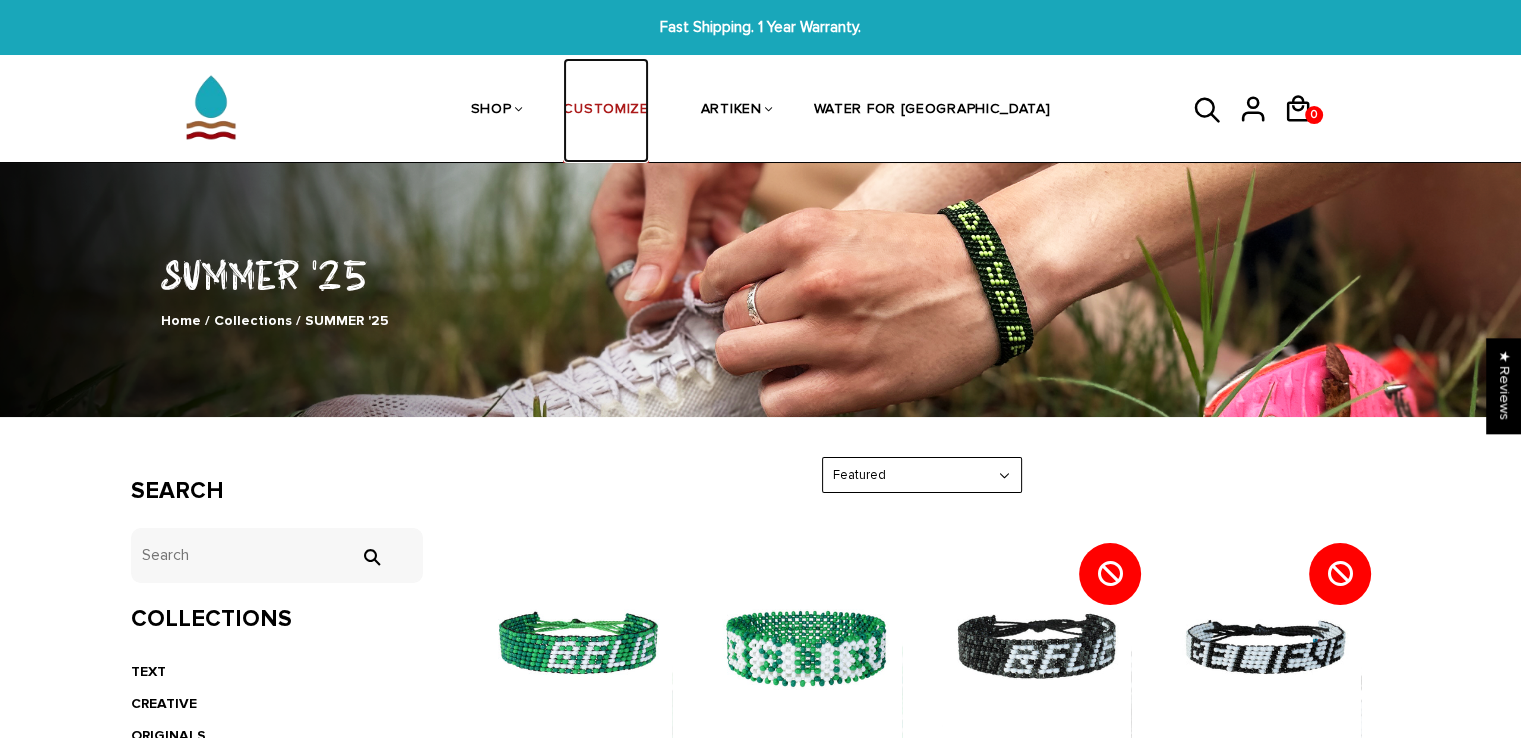 click on "CUSTOMIZE" at bounding box center [605, 111] 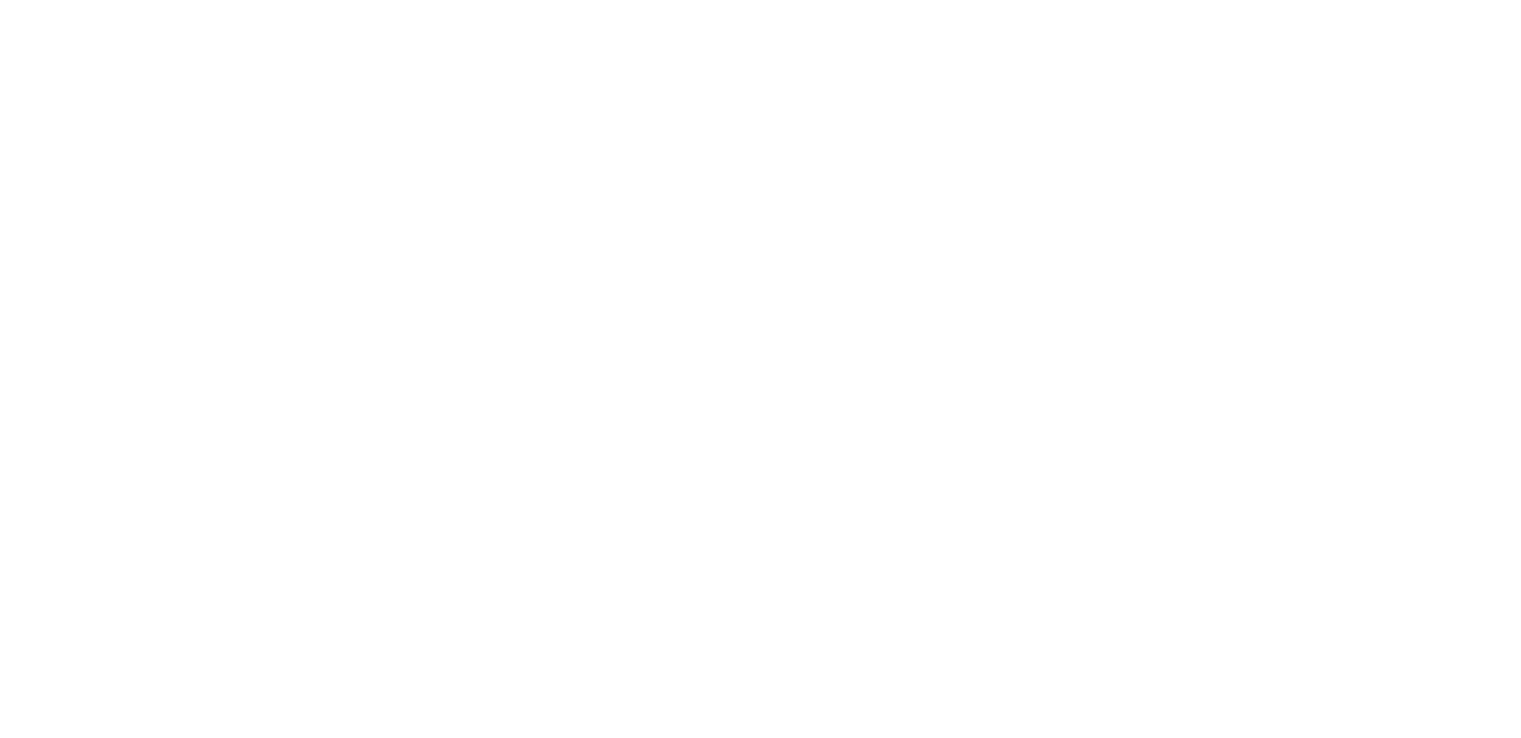 scroll, scrollTop: 0, scrollLeft: 0, axis: both 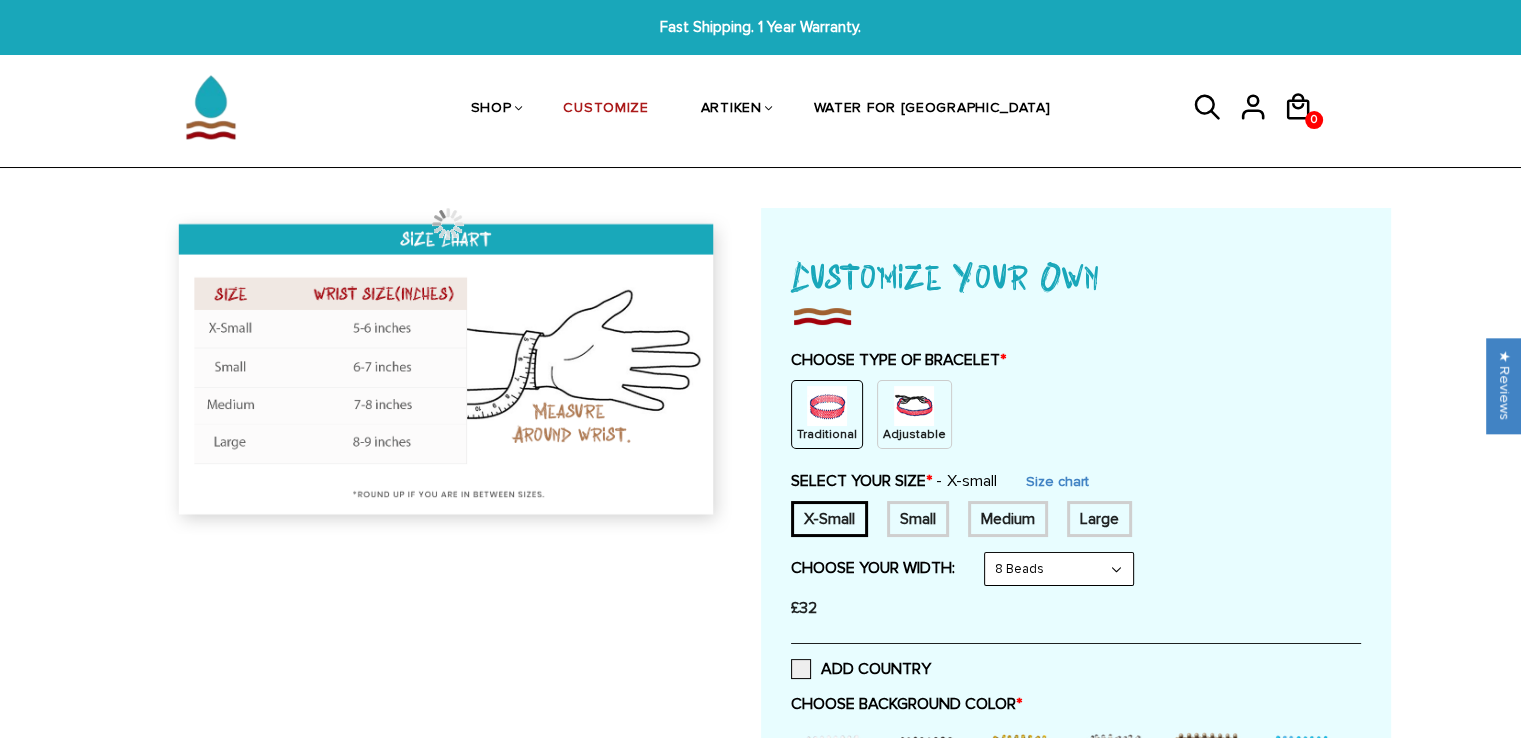 click on "Large" at bounding box center (1099, 519) 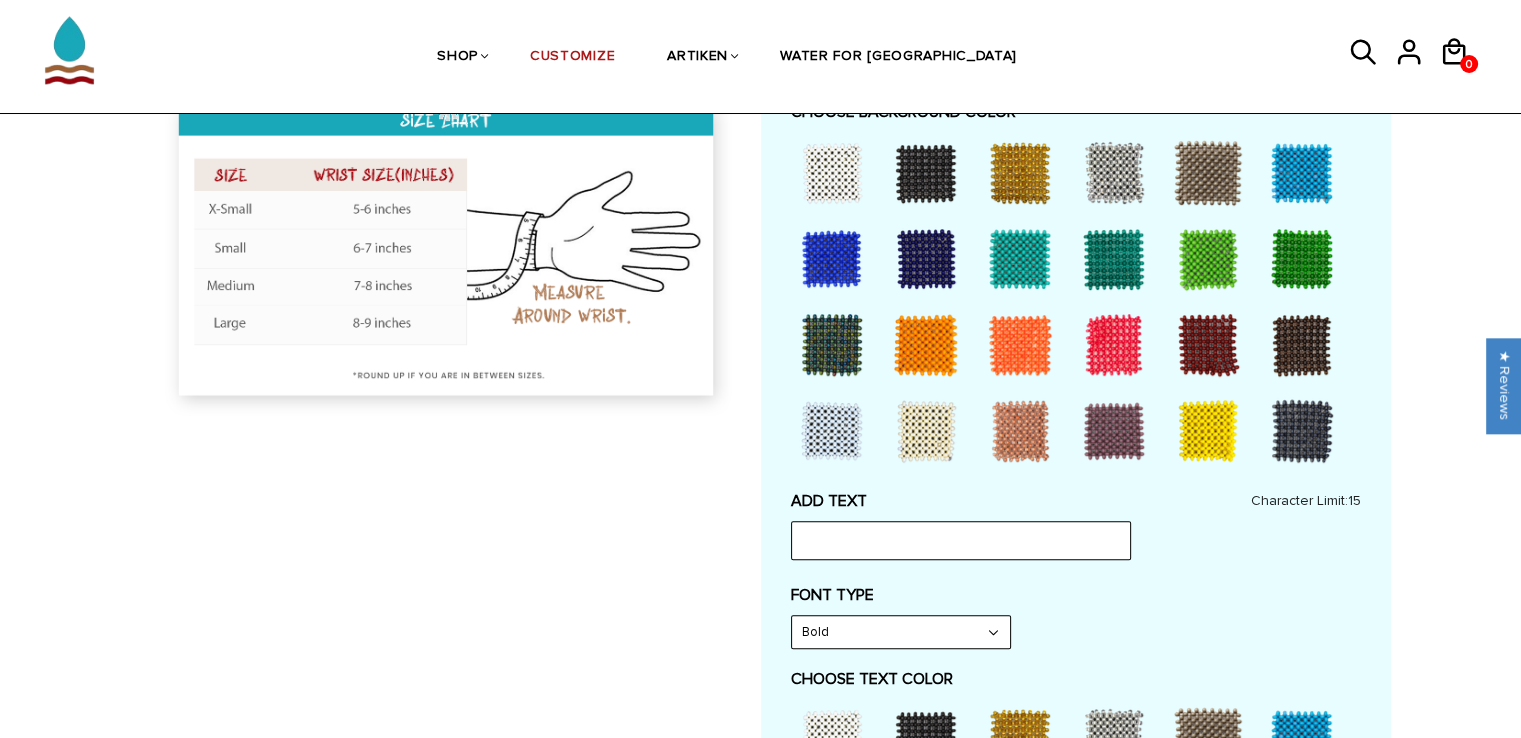 scroll, scrollTop: 345, scrollLeft: 0, axis: vertical 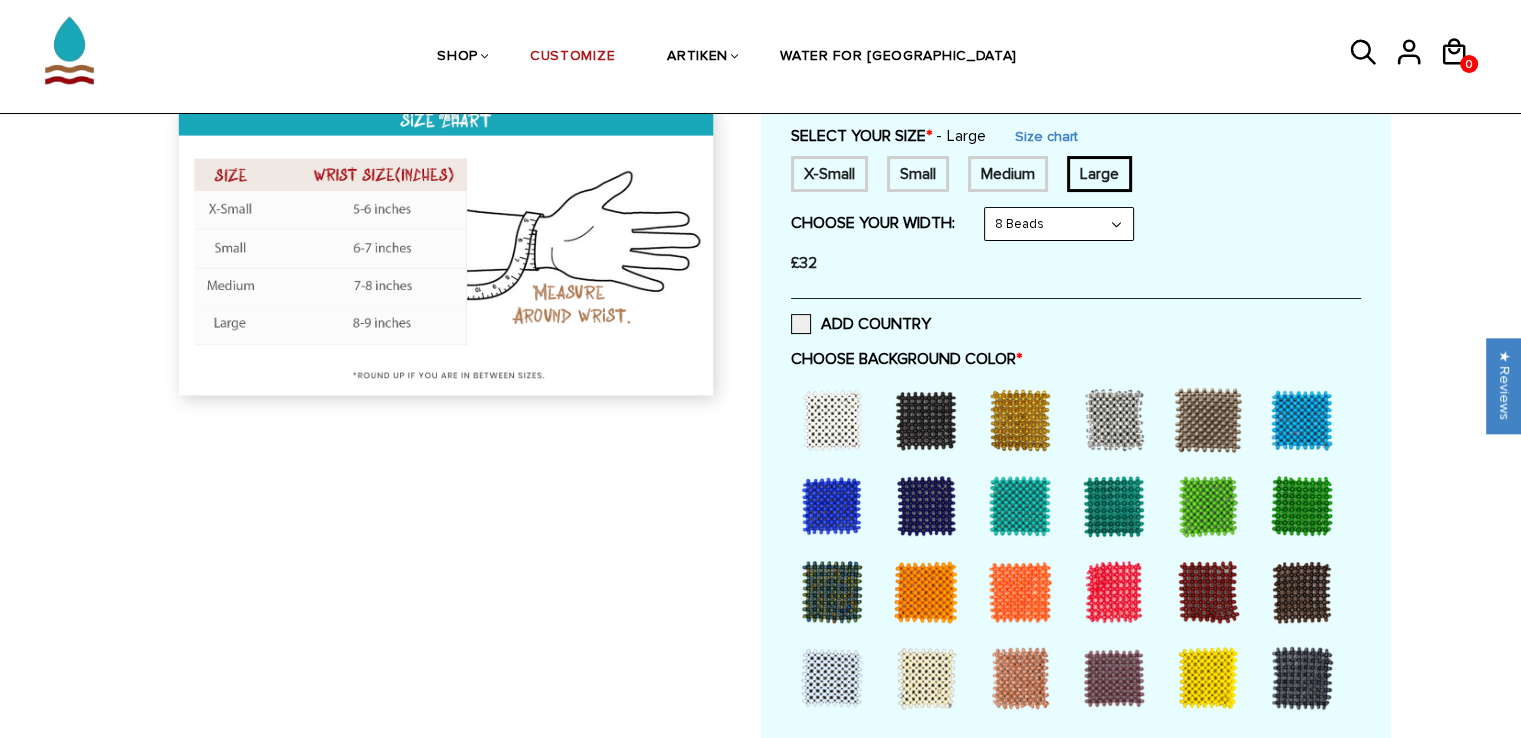 click on "8 Beads
6 Beads
10 Beads" at bounding box center (1059, 224) 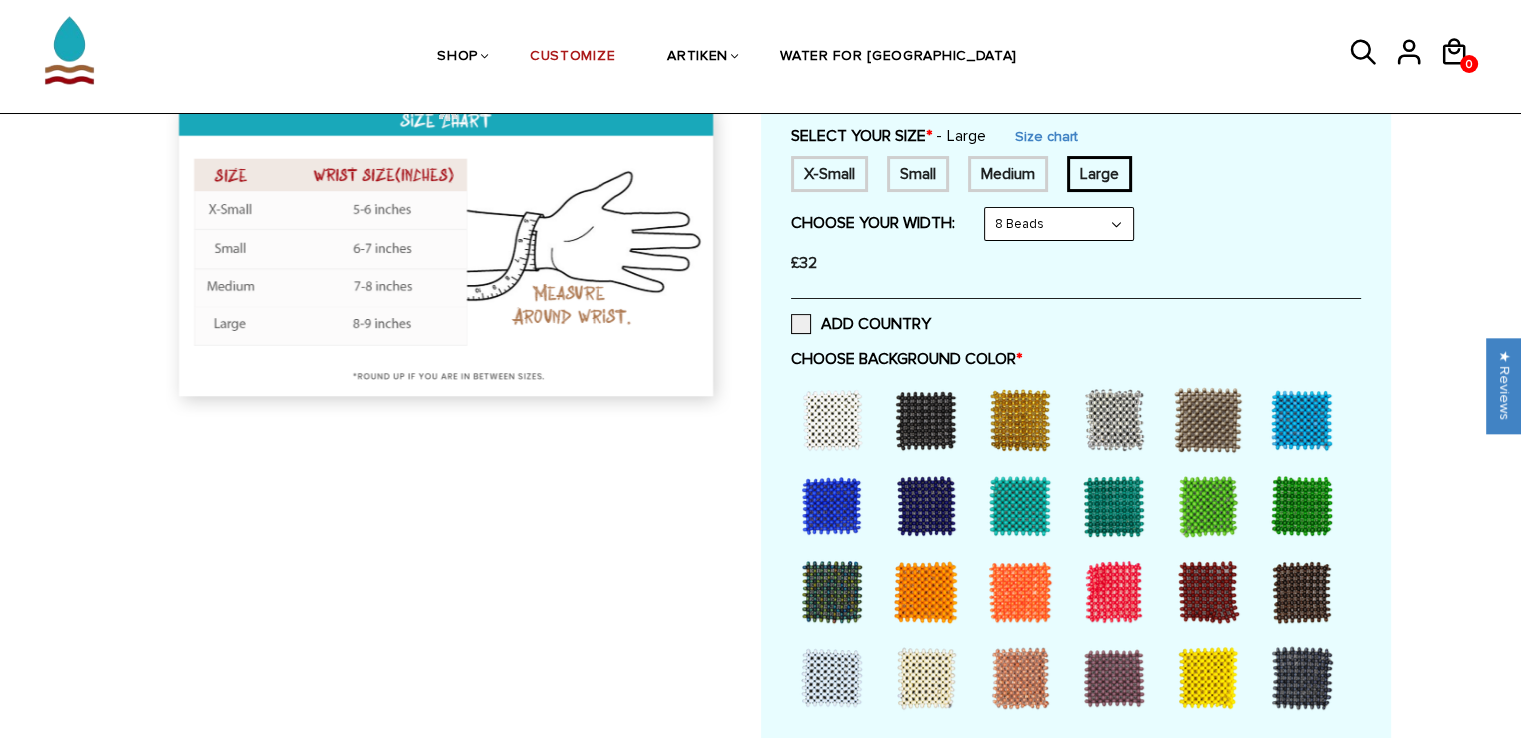 select on "10-beads" 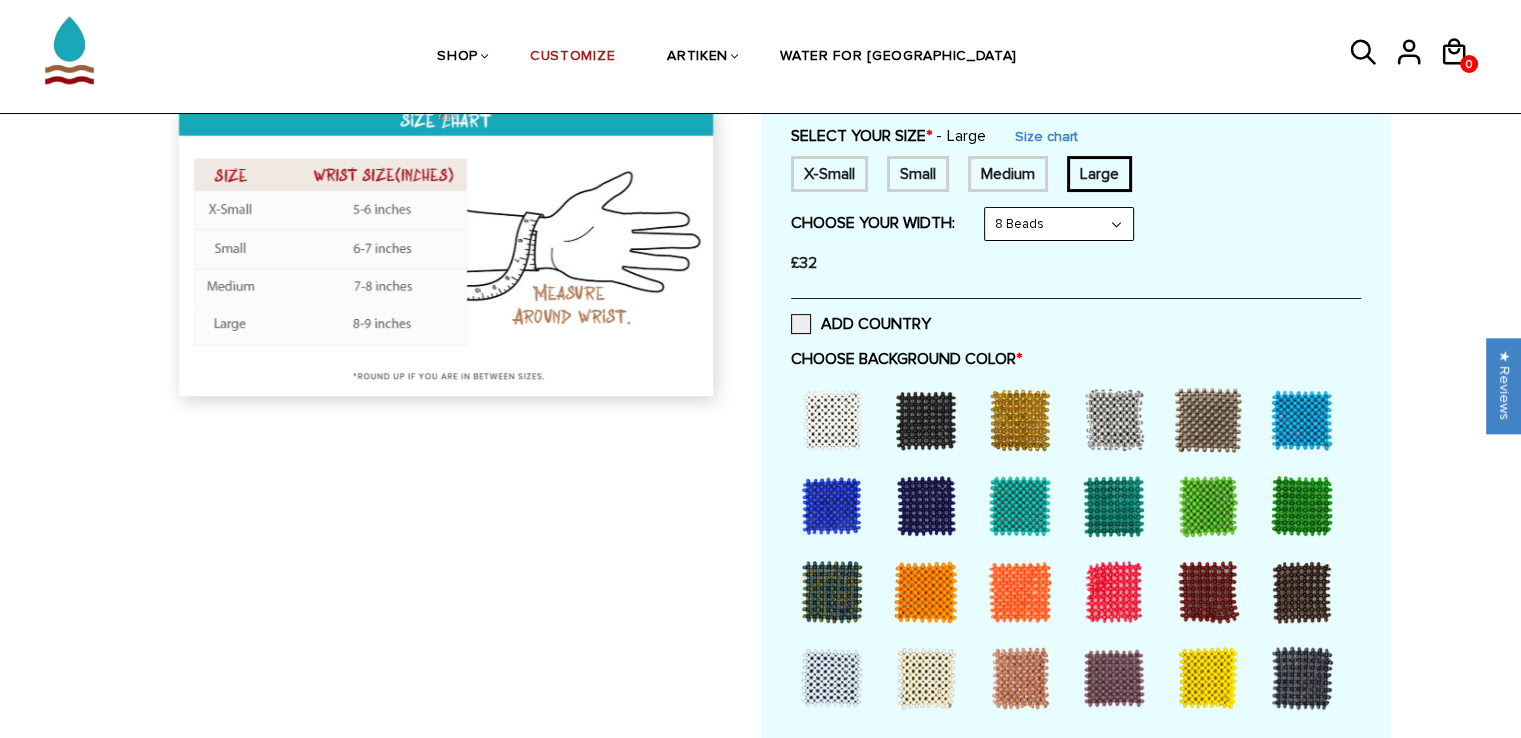 click on "8 Beads
6 Beads
10 Beads" at bounding box center (1059, 224) 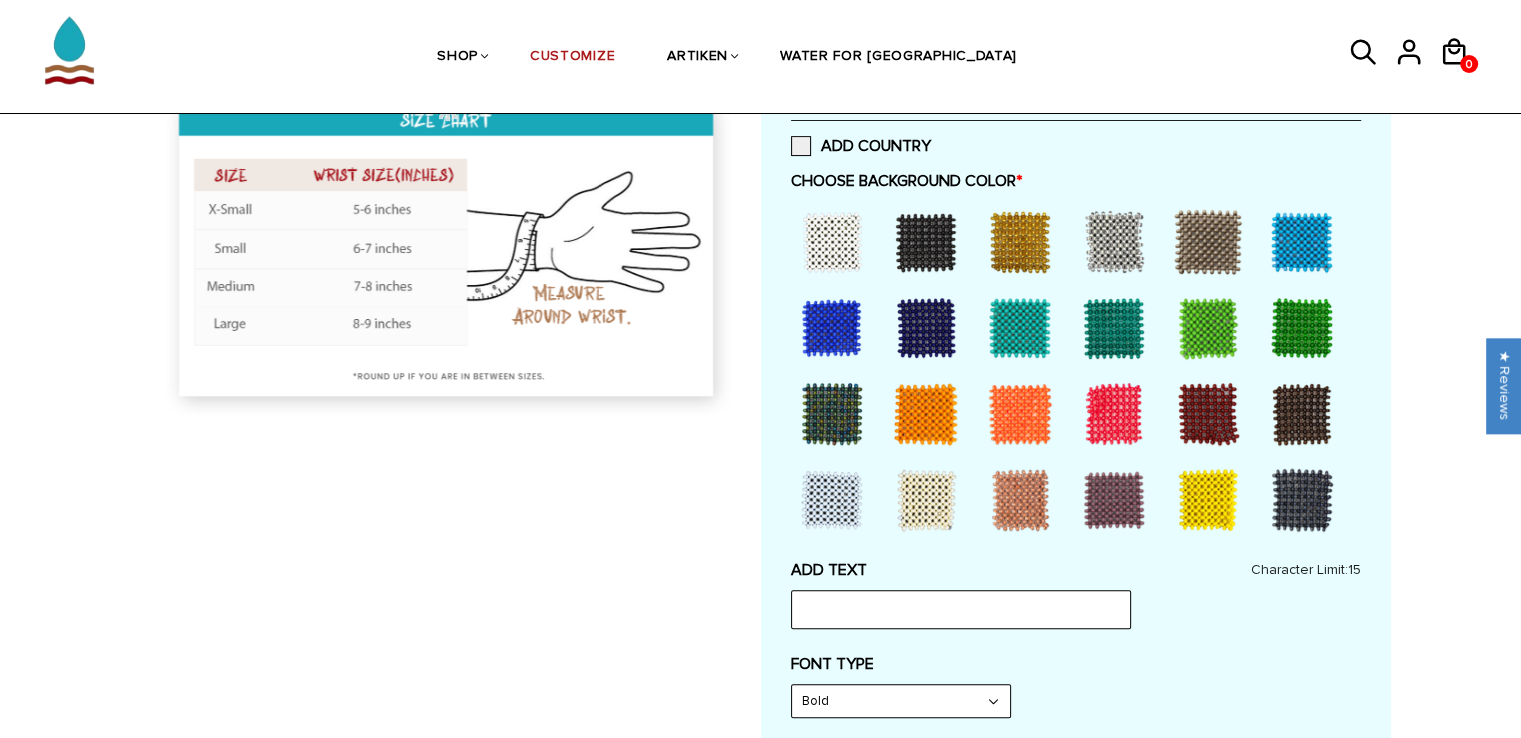 scroll, scrollTop: 571, scrollLeft: 0, axis: vertical 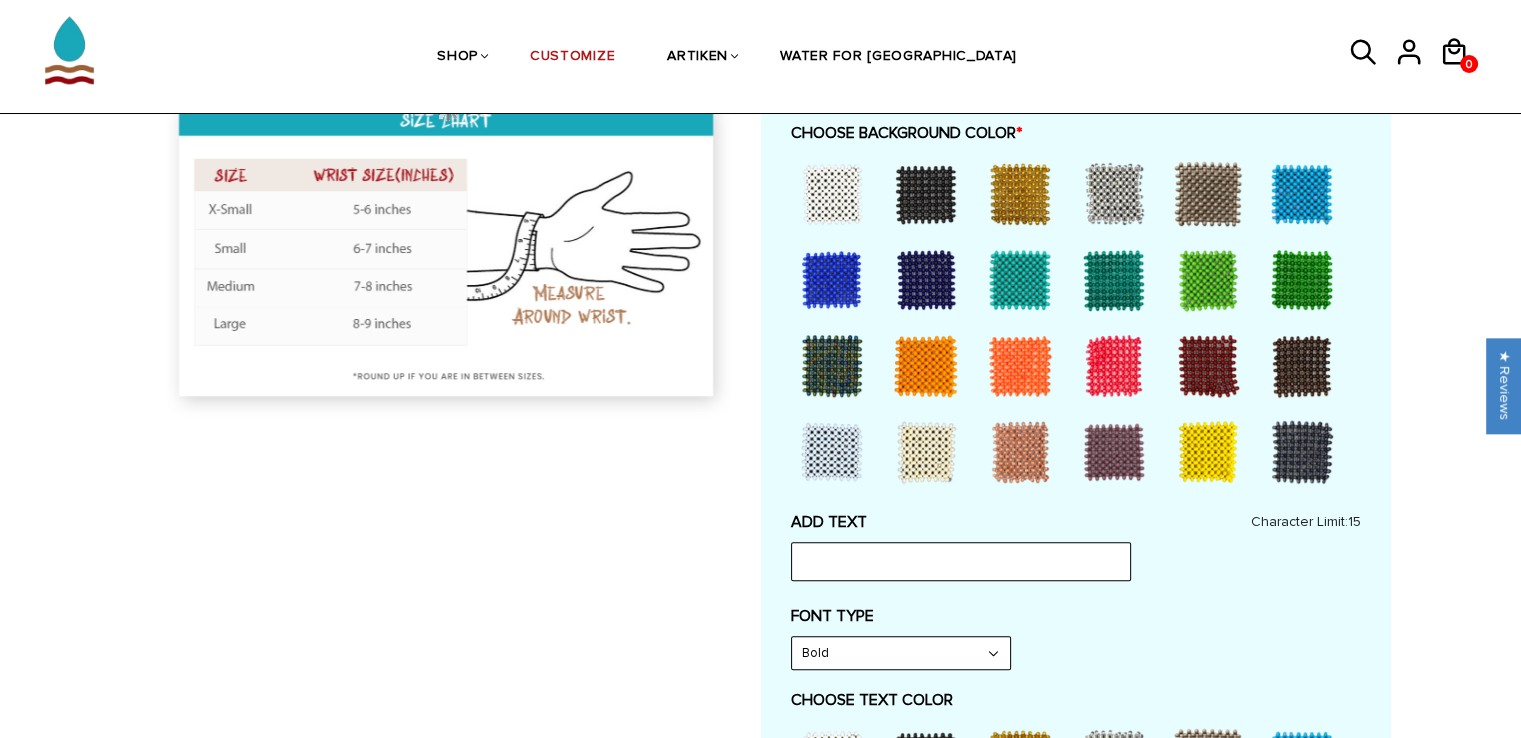 click at bounding box center [832, 280] 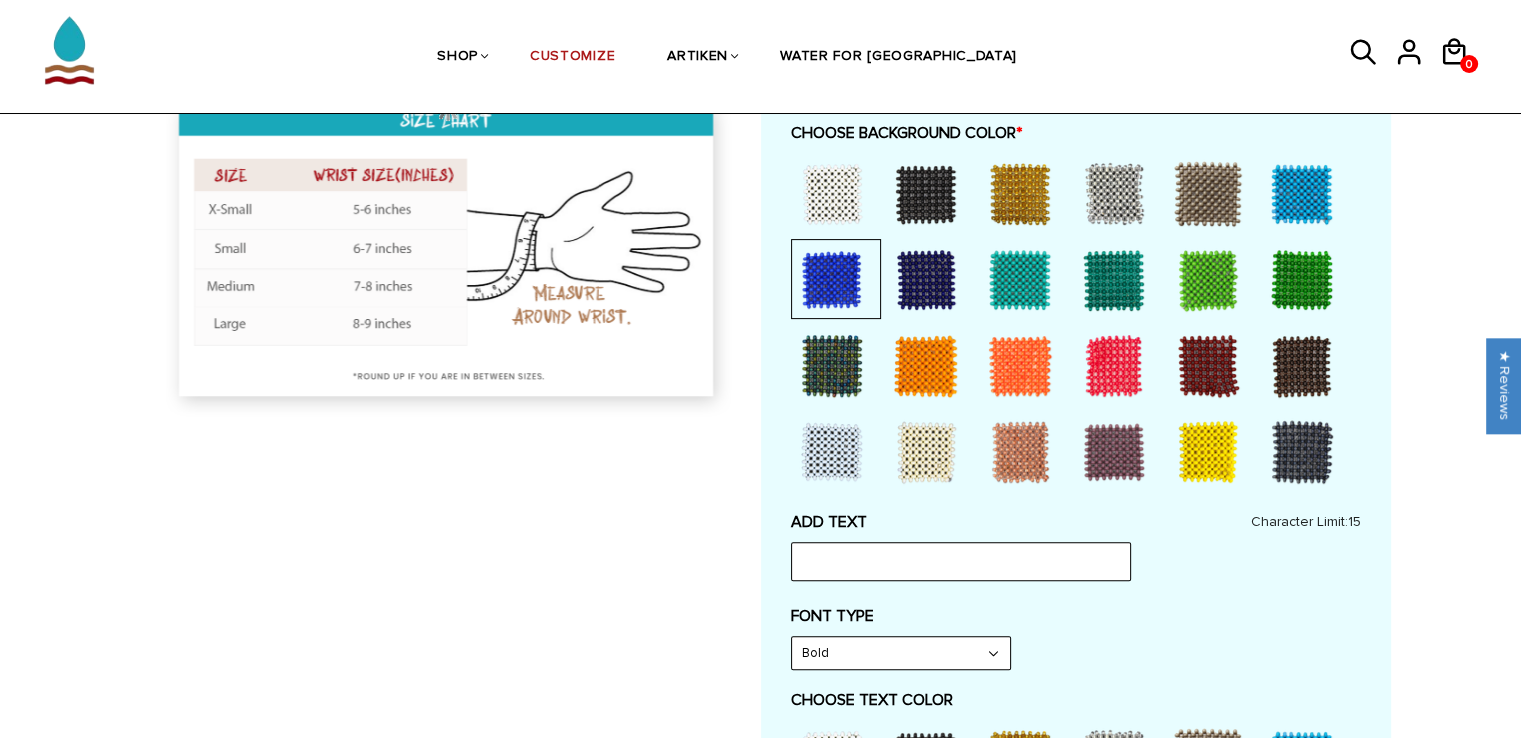 click at bounding box center (1302, 194) 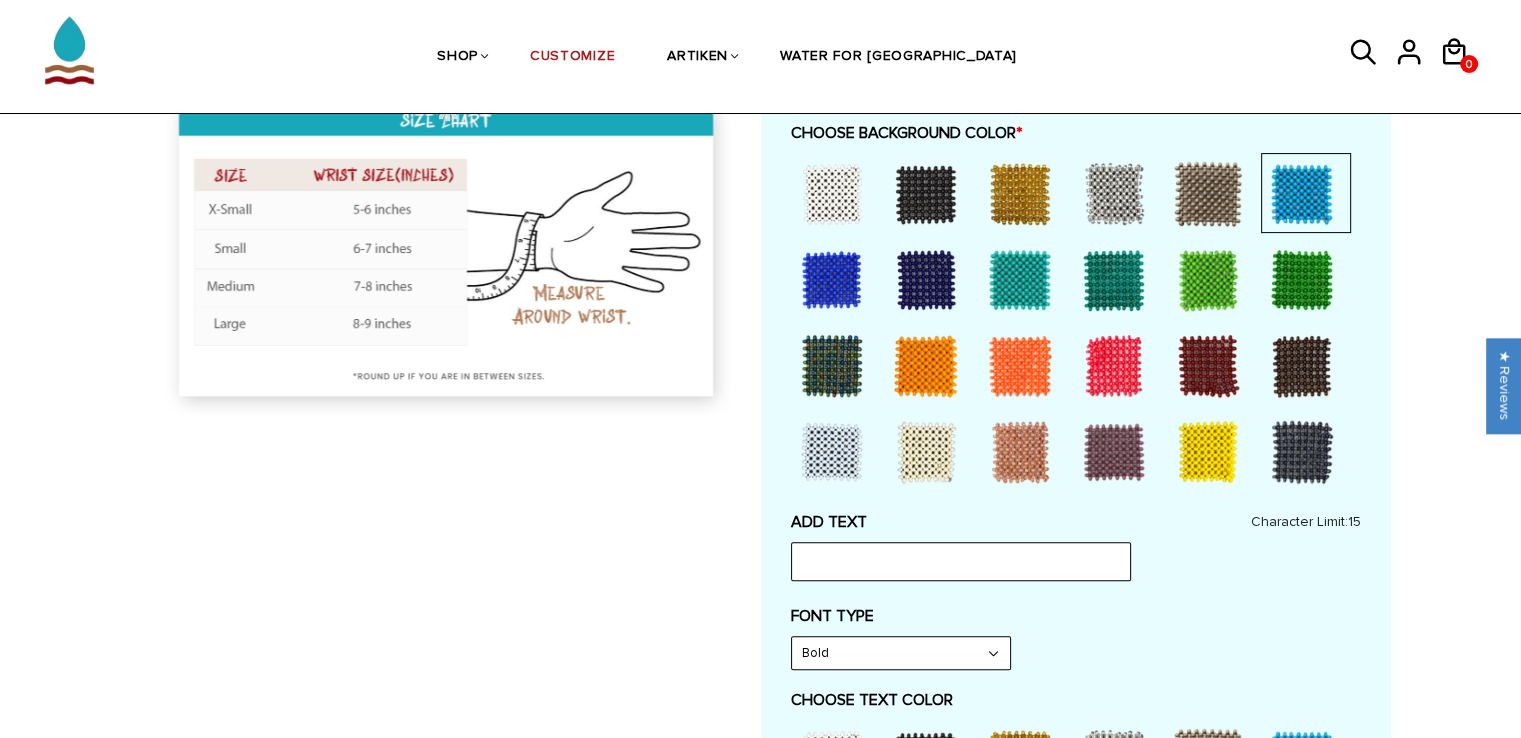click at bounding box center (1302, 452) 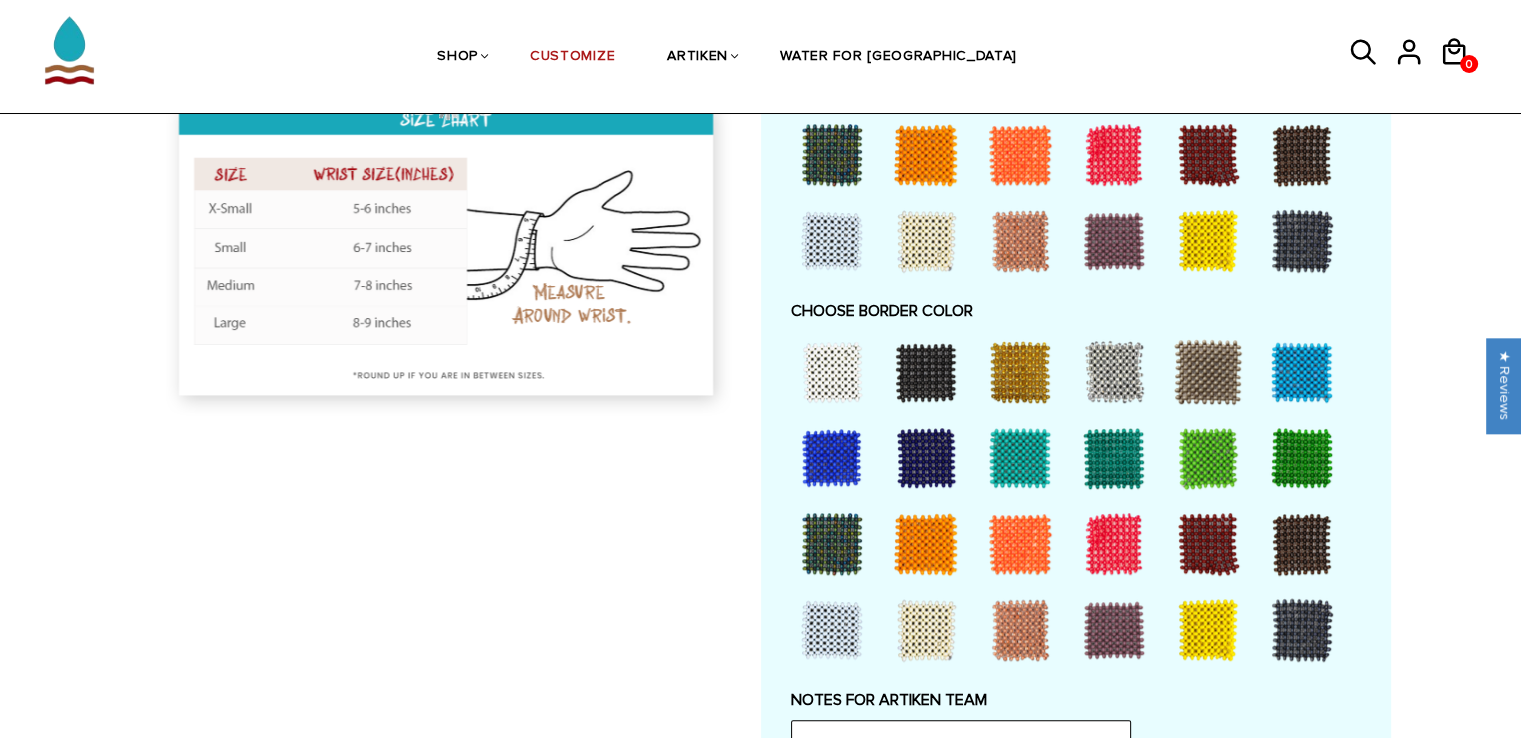 scroll, scrollTop: 1384, scrollLeft: 0, axis: vertical 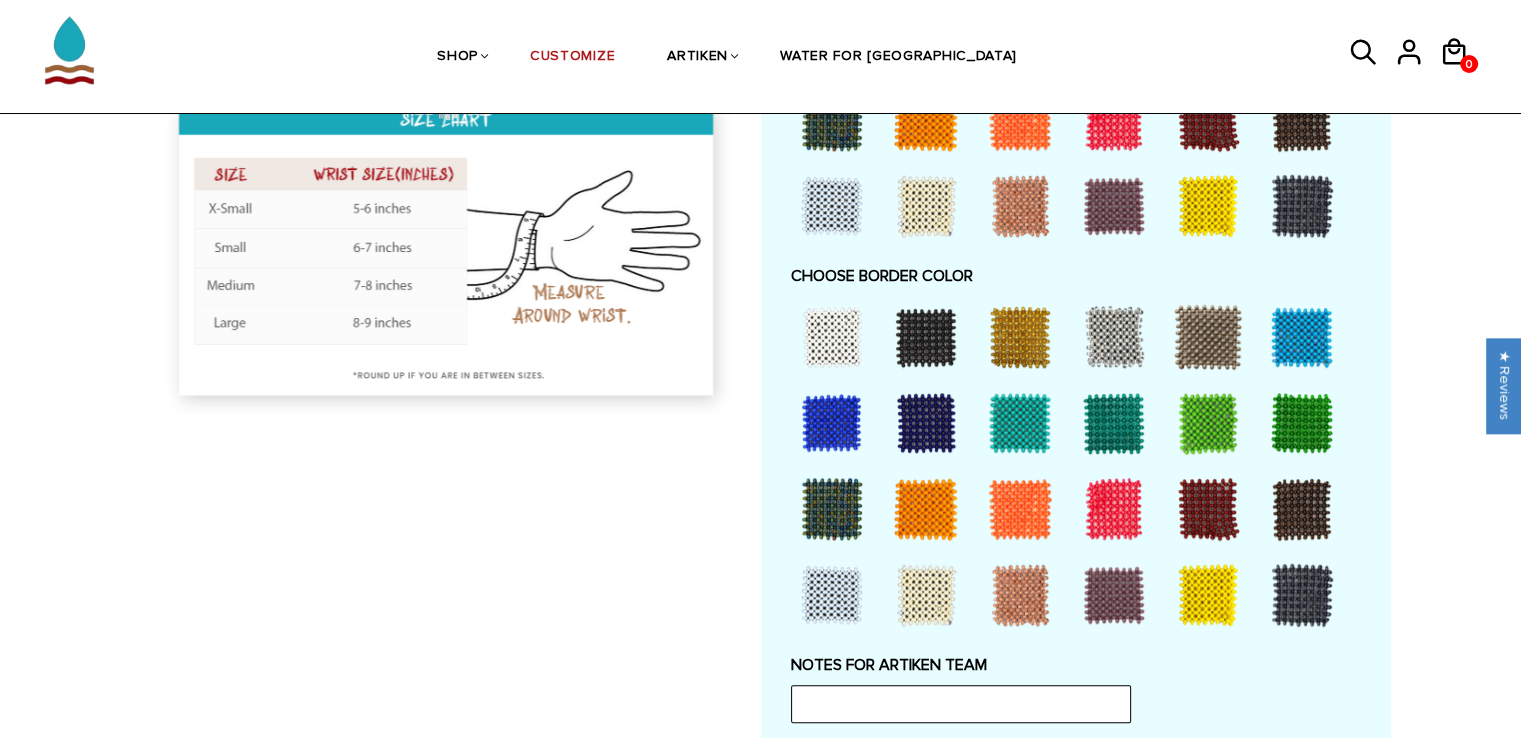 click at bounding box center [1208, 509] 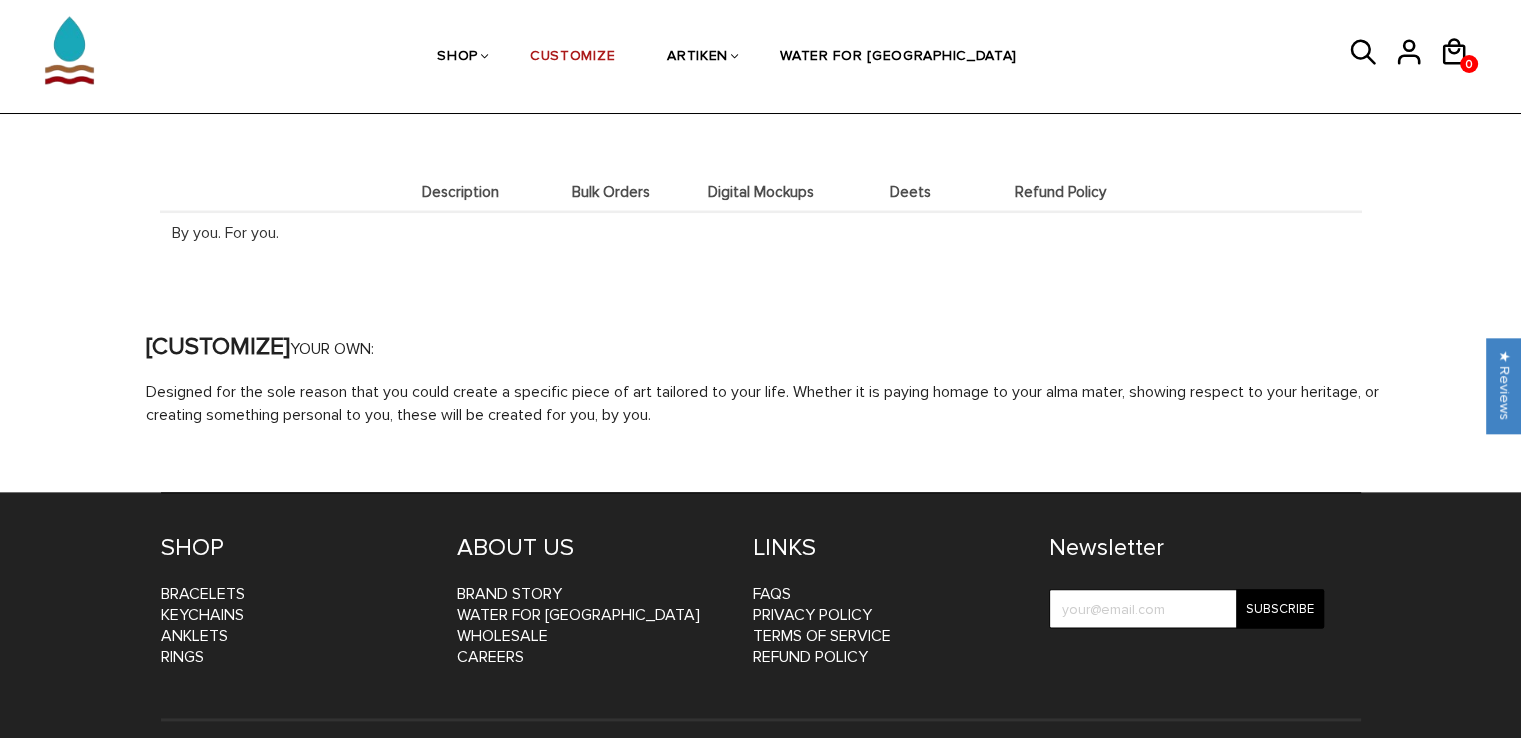 scroll, scrollTop: 2083, scrollLeft: 0, axis: vertical 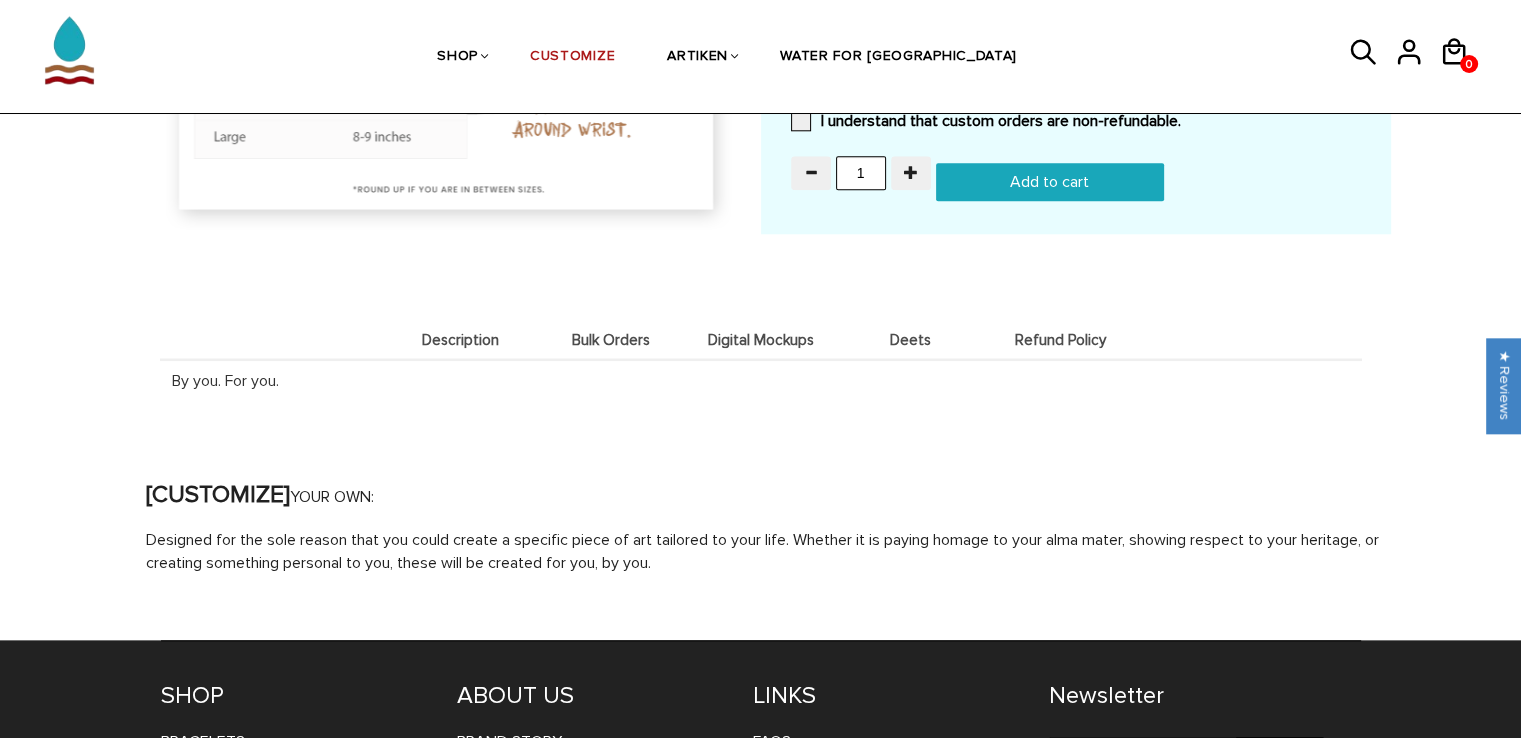 click on "By you. For you." at bounding box center (761, 379) 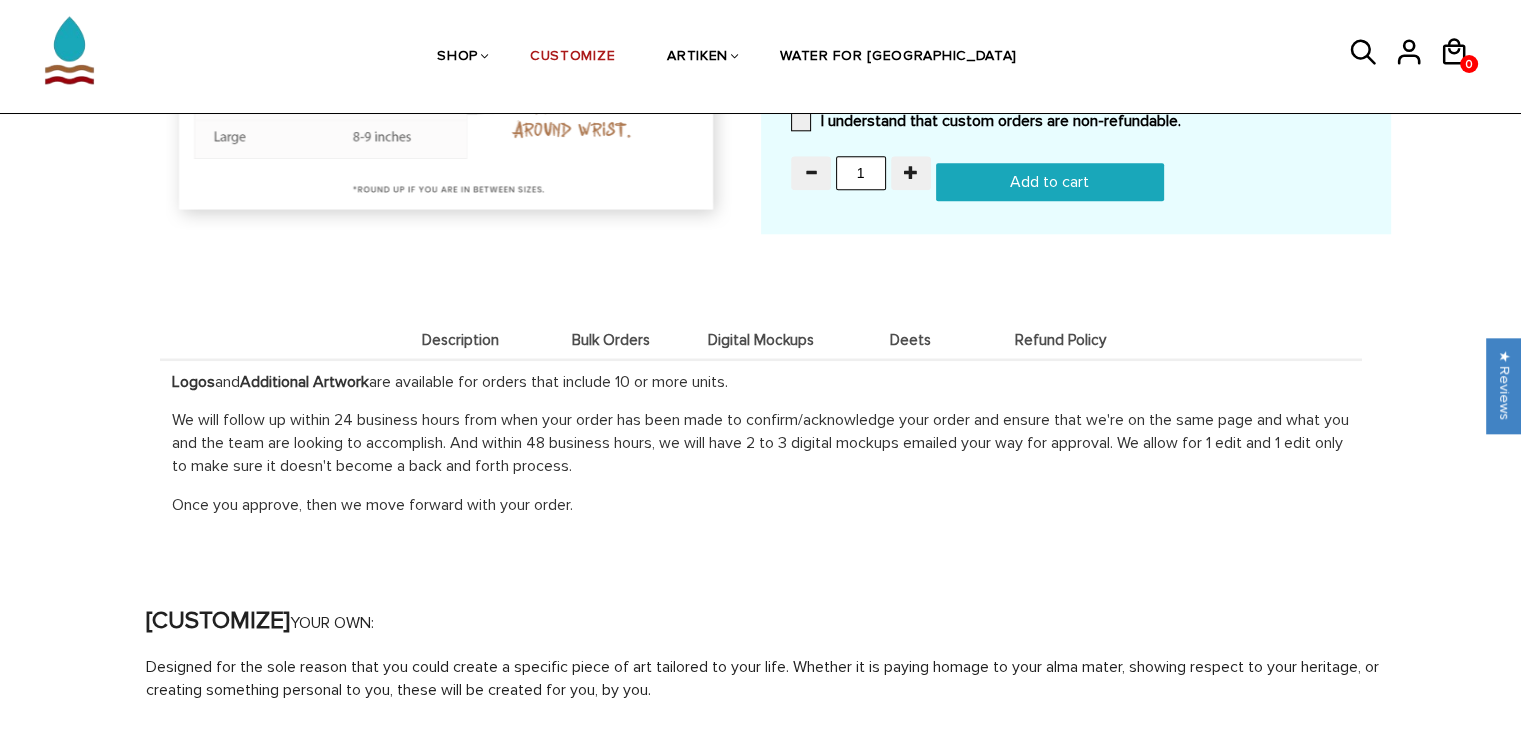 click on "Description" at bounding box center (461, 340) 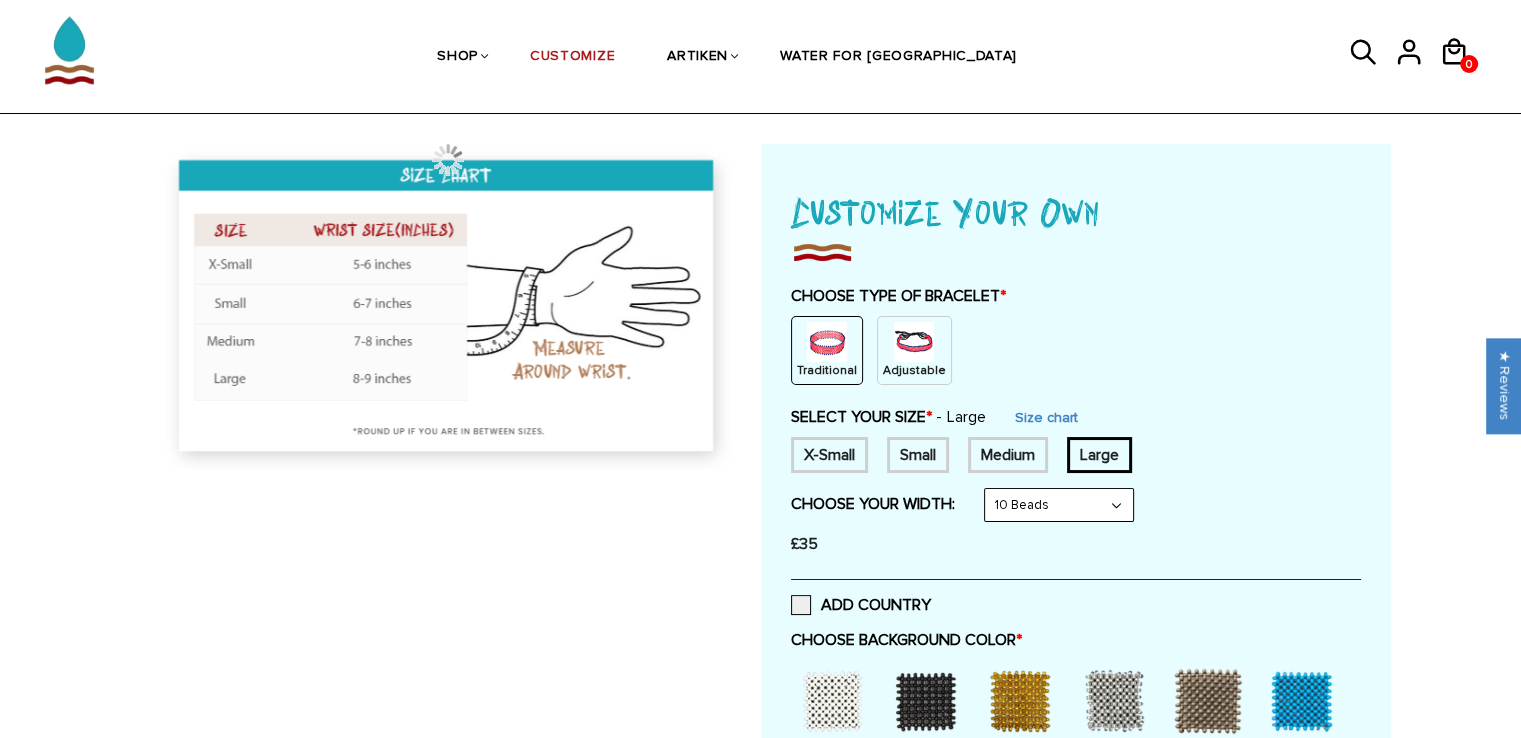 scroll, scrollTop: 43, scrollLeft: 0, axis: vertical 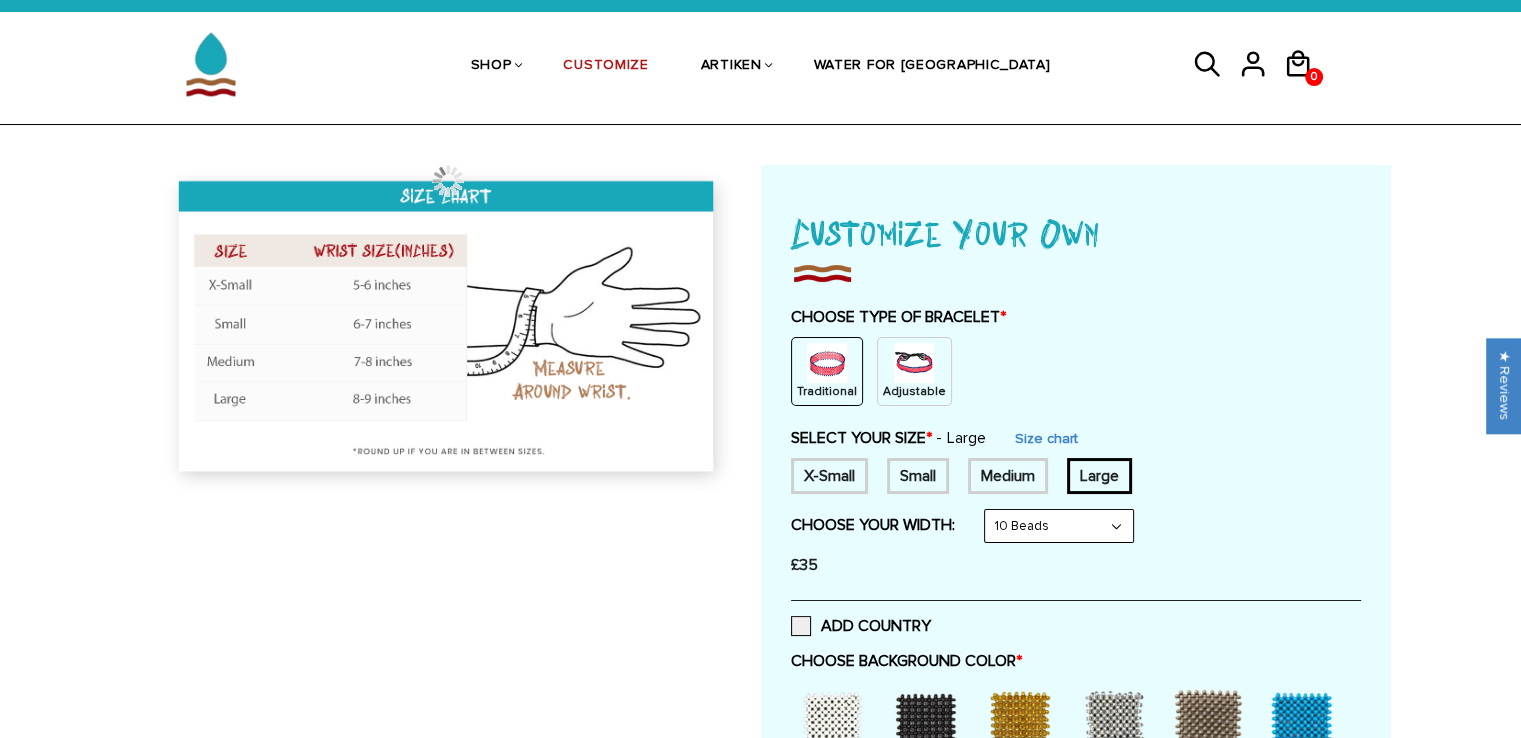 click on "CHOOSE TYPE OF BRACELET  *
Traditional
Adjustable" at bounding box center (1076, 356) 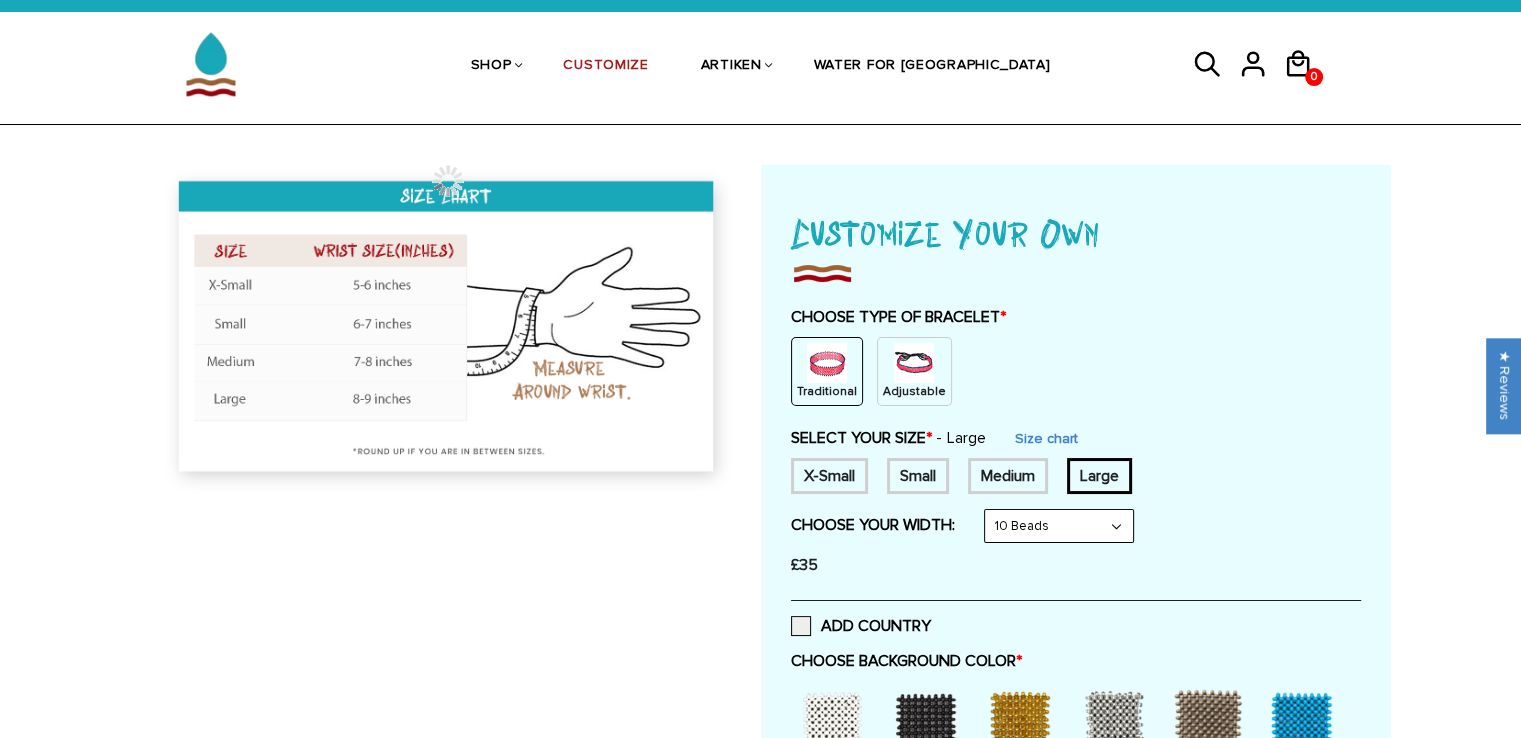 click at bounding box center [914, 363] 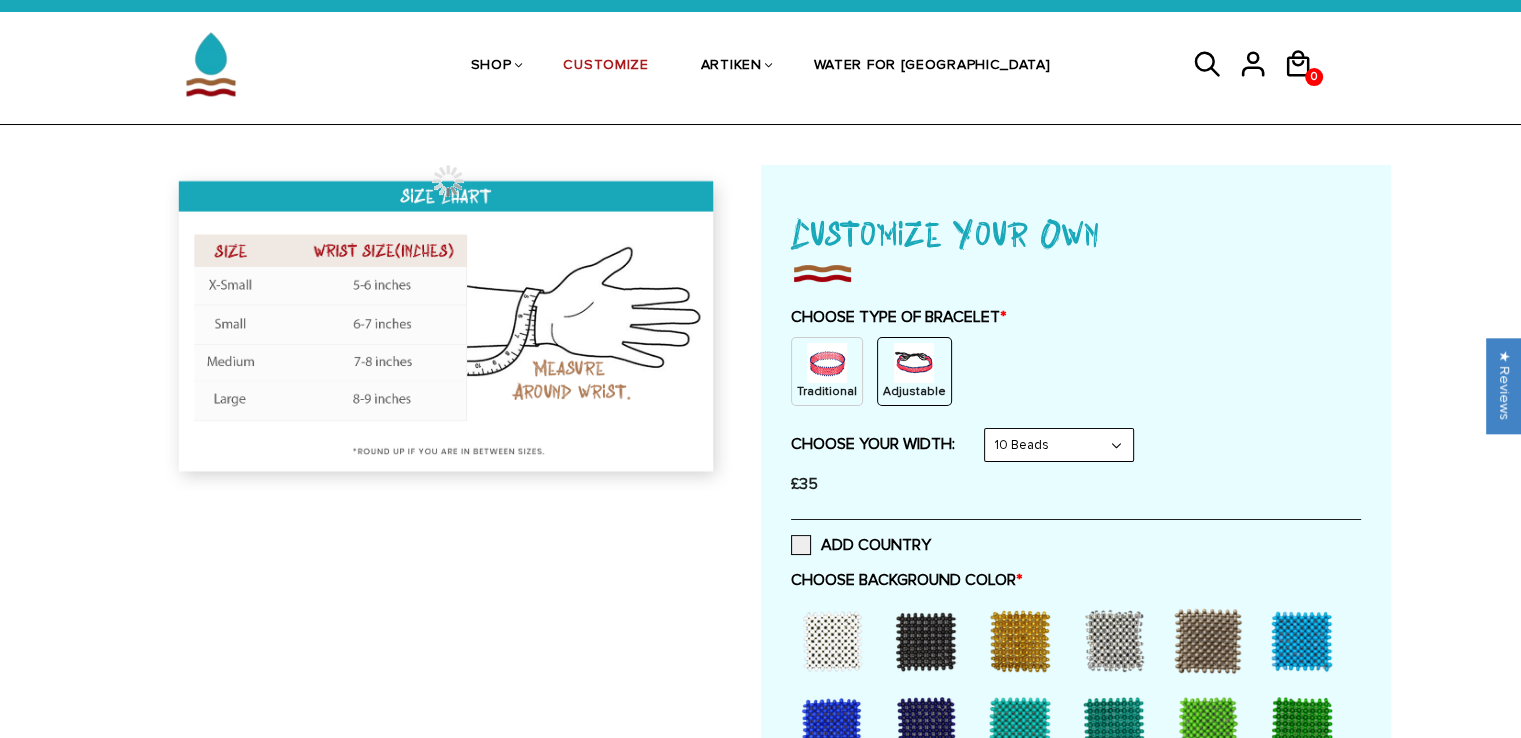 click on "Traditional" at bounding box center [827, 371] 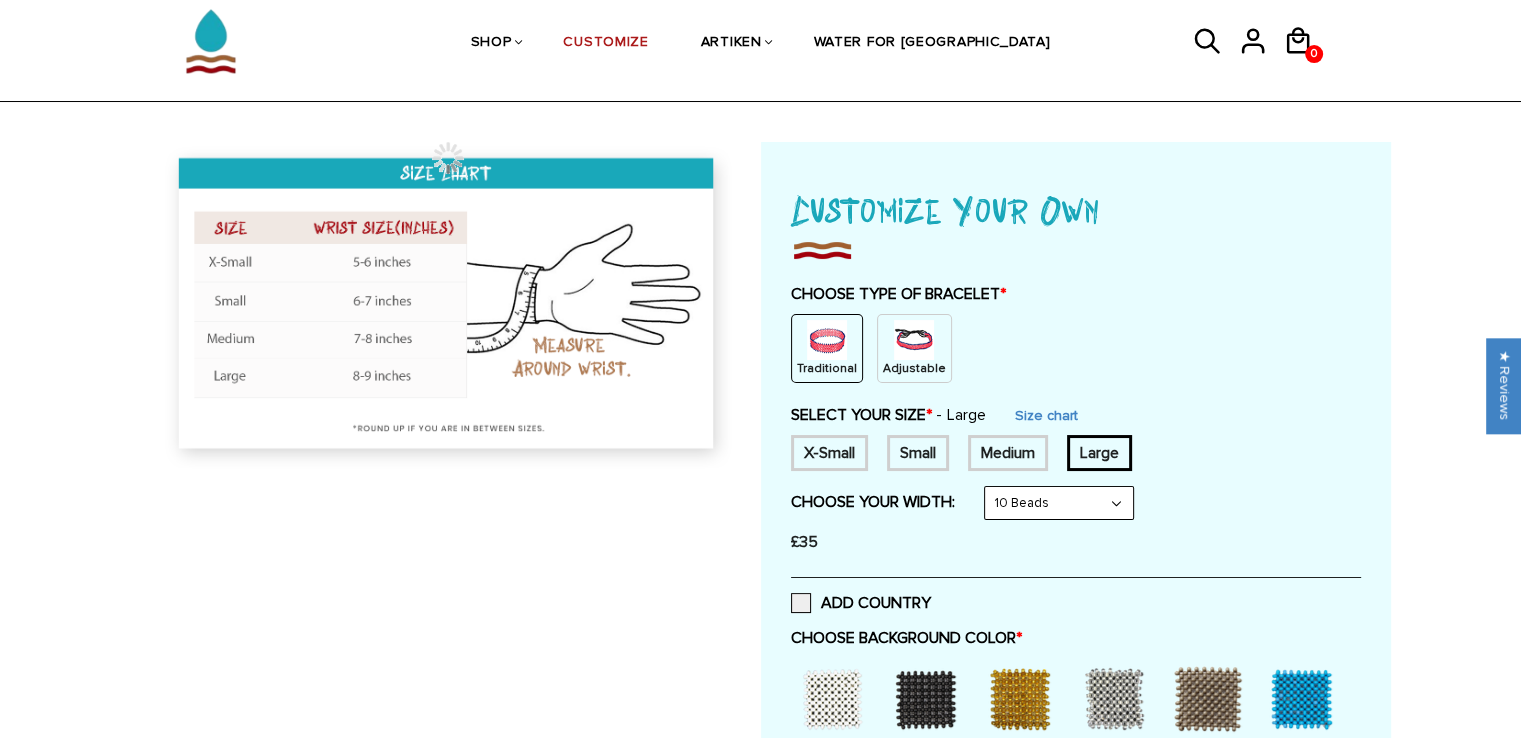 scroll, scrollTop: 0, scrollLeft: 0, axis: both 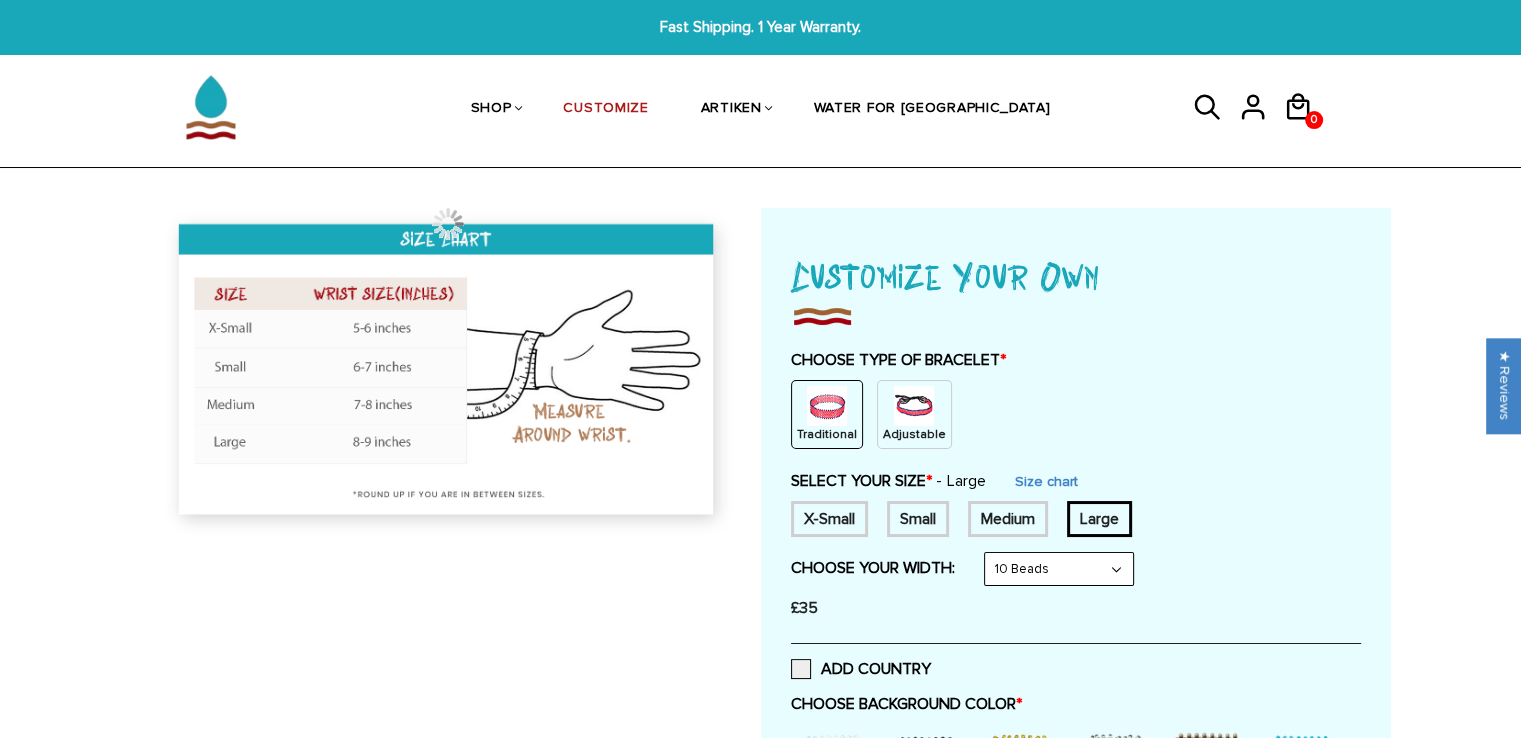 click on "Fast Shipping. 1 Year Warranty.
Fast Shipping. 1 Year Warranty.
SHOP
BRACELETS
TEXT
Inspirational fuel for maximum growth." at bounding box center [760, 1509] 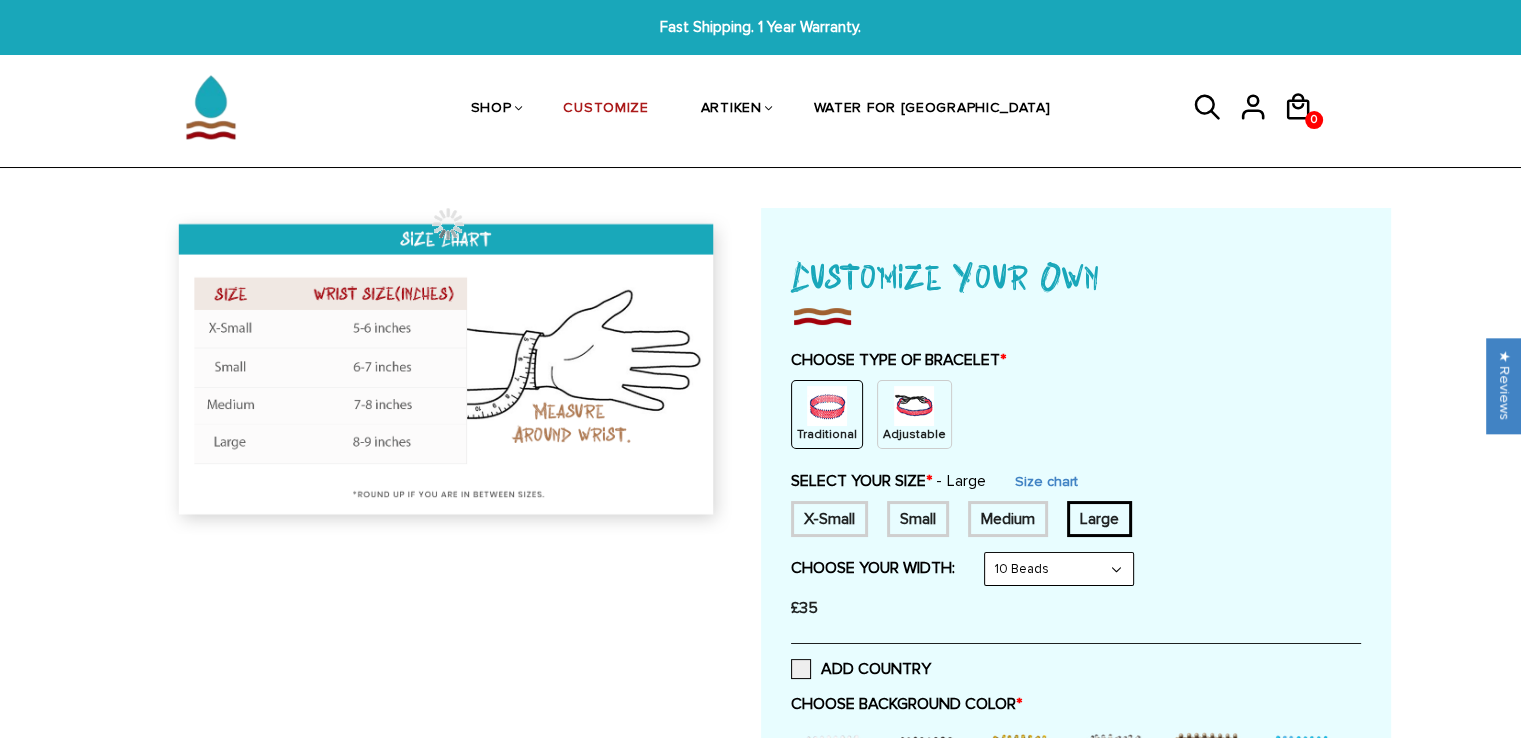 click at bounding box center (448, 374) 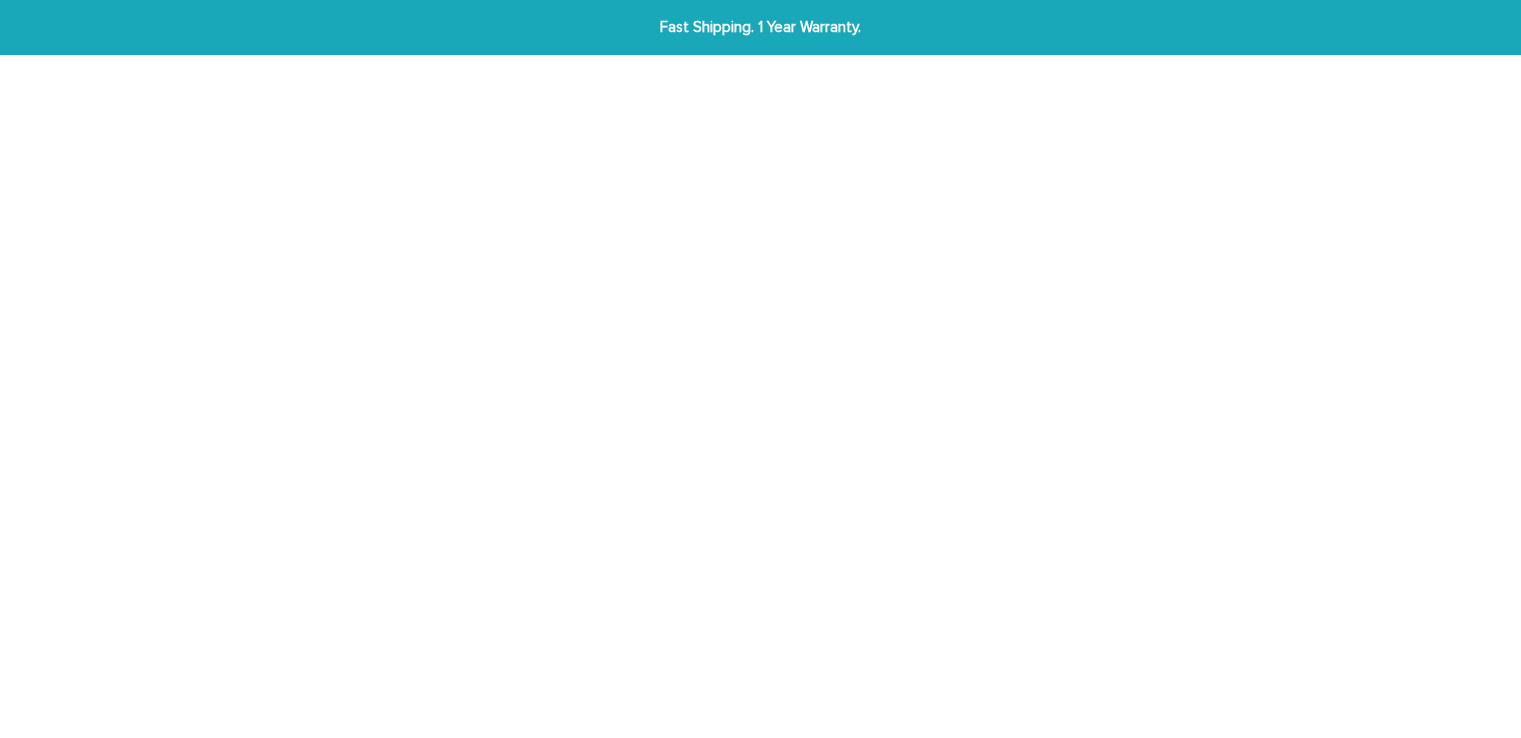 scroll, scrollTop: 0, scrollLeft: 0, axis: both 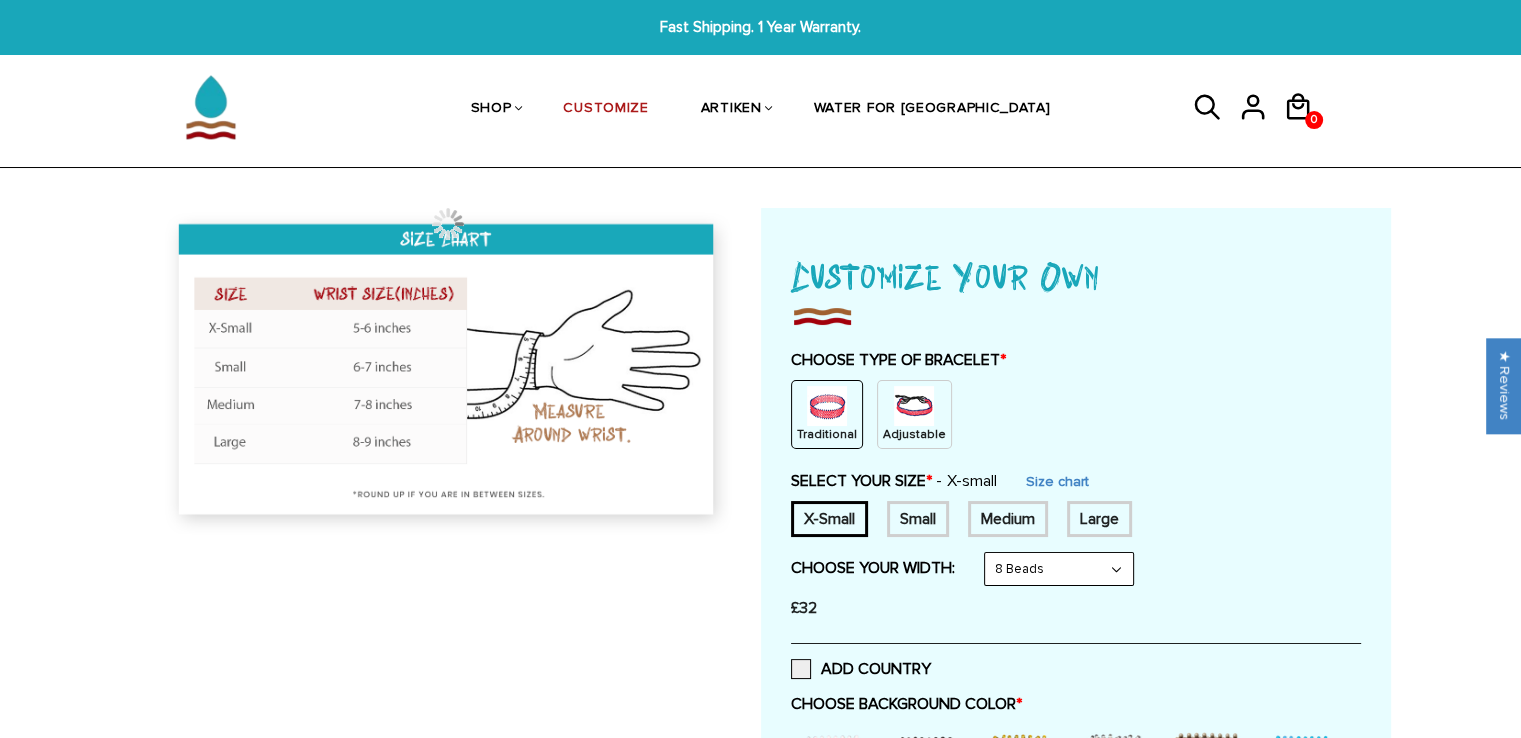 click on "Large" at bounding box center [1099, 519] 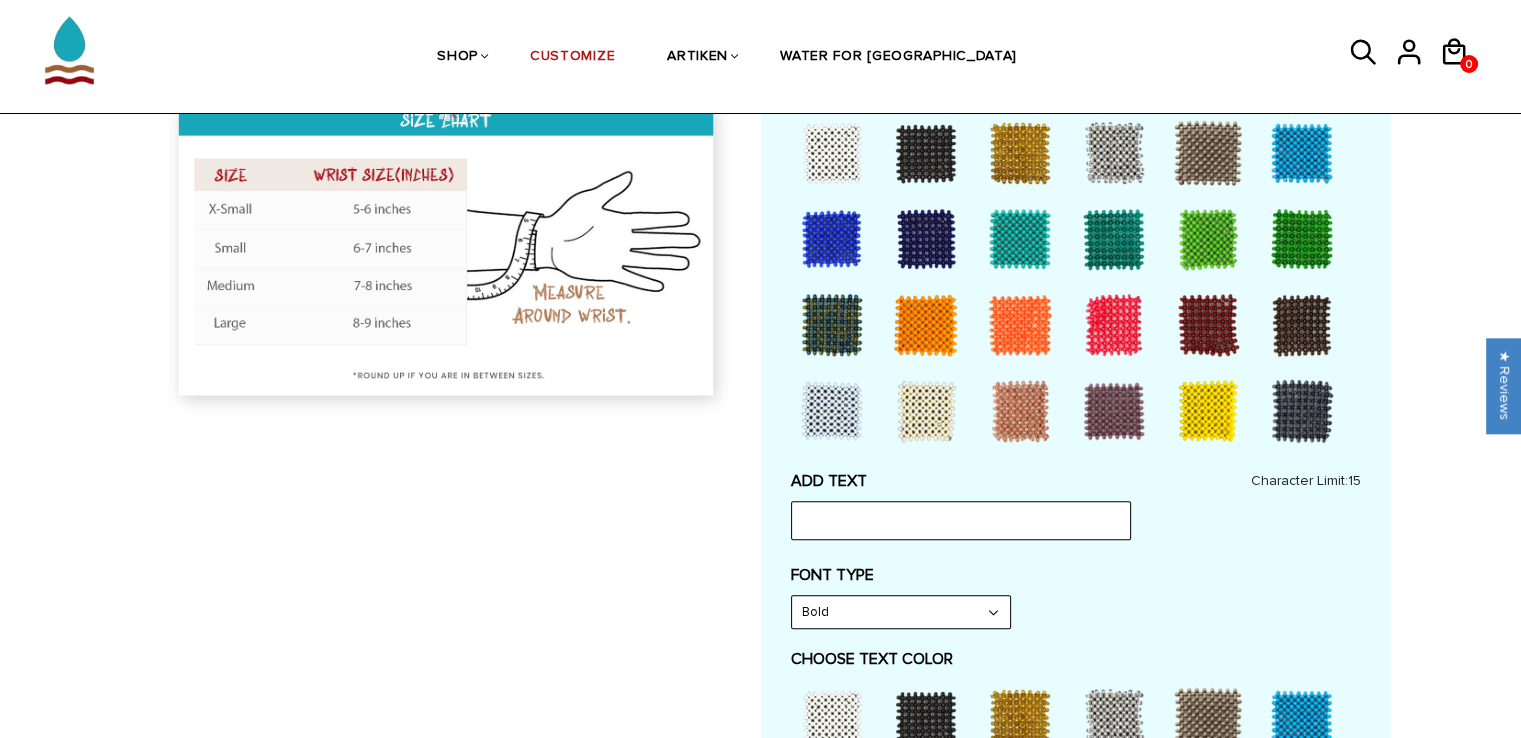 scroll, scrollTop: 597, scrollLeft: 0, axis: vertical 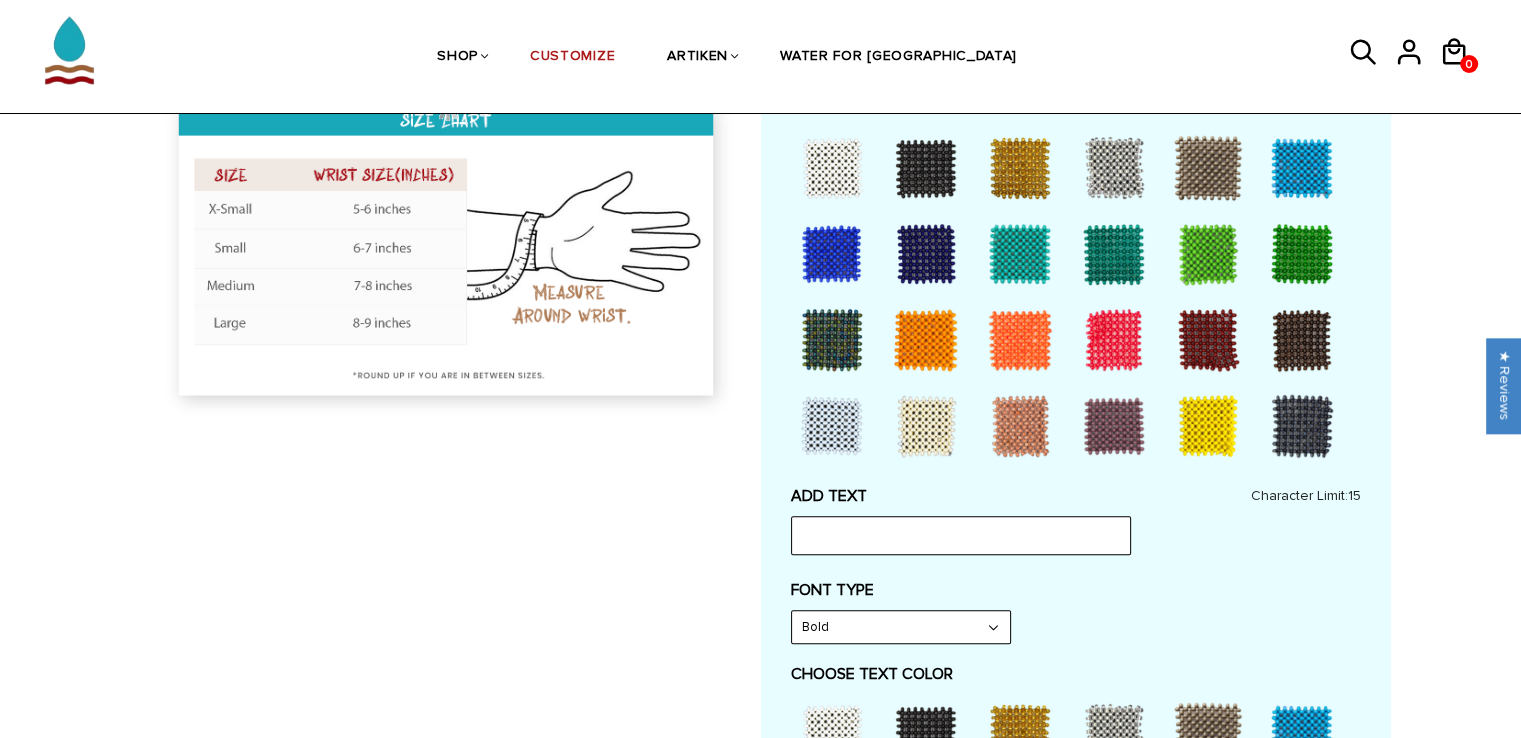 click at bounding box center [1020, 254] 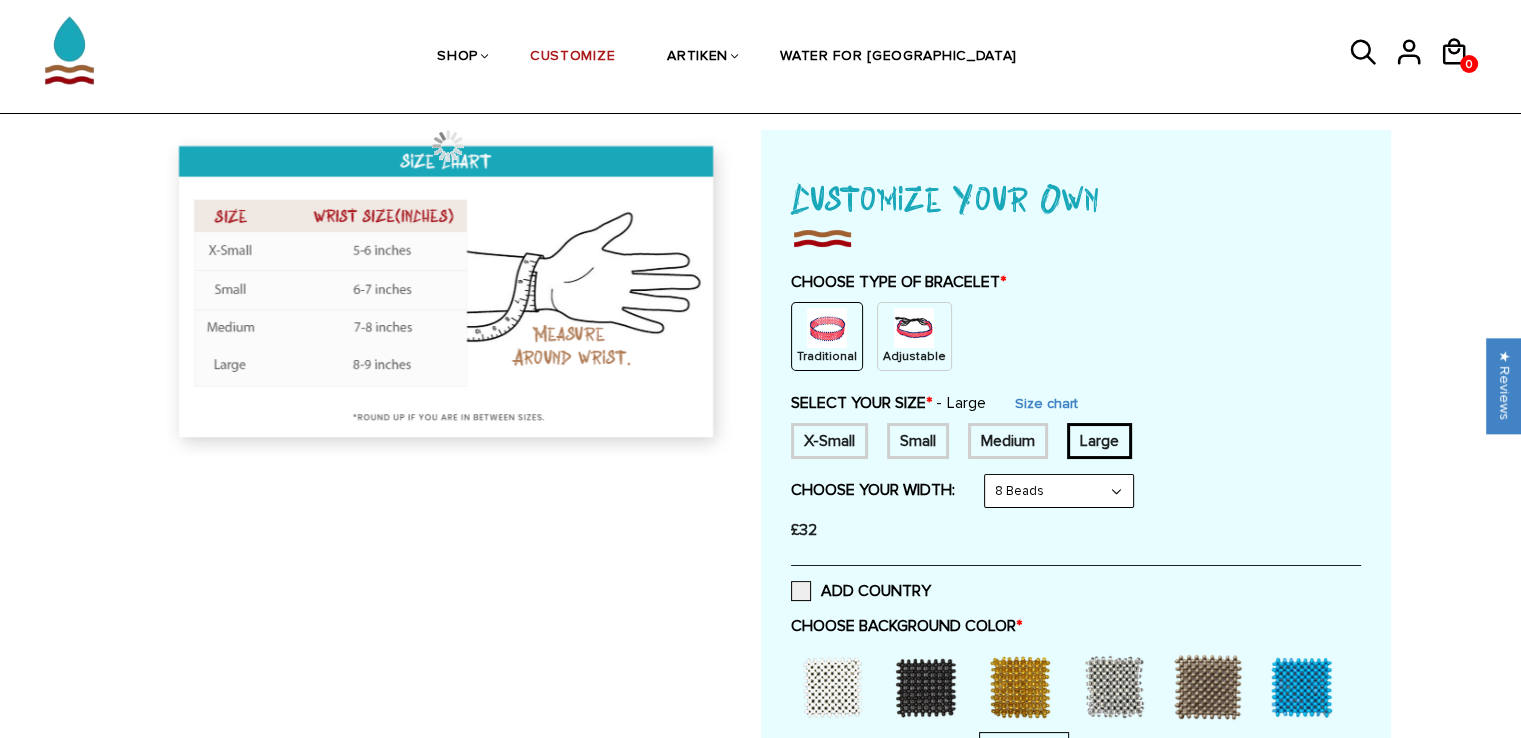 scroll, scrollTop: 0, scrollLeft: 0, axis: both 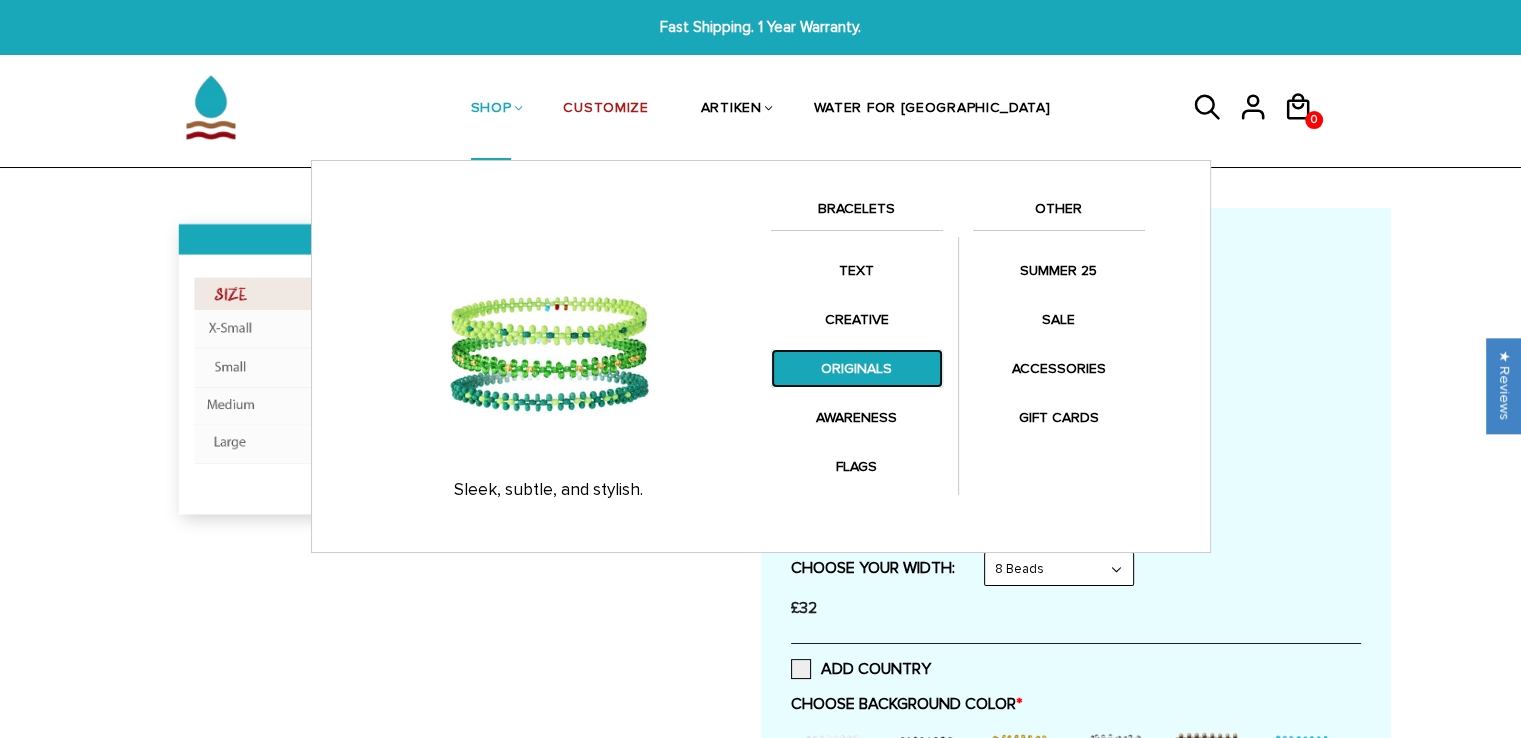 click on "ORIGINALS" at bounding box center (857, 368) 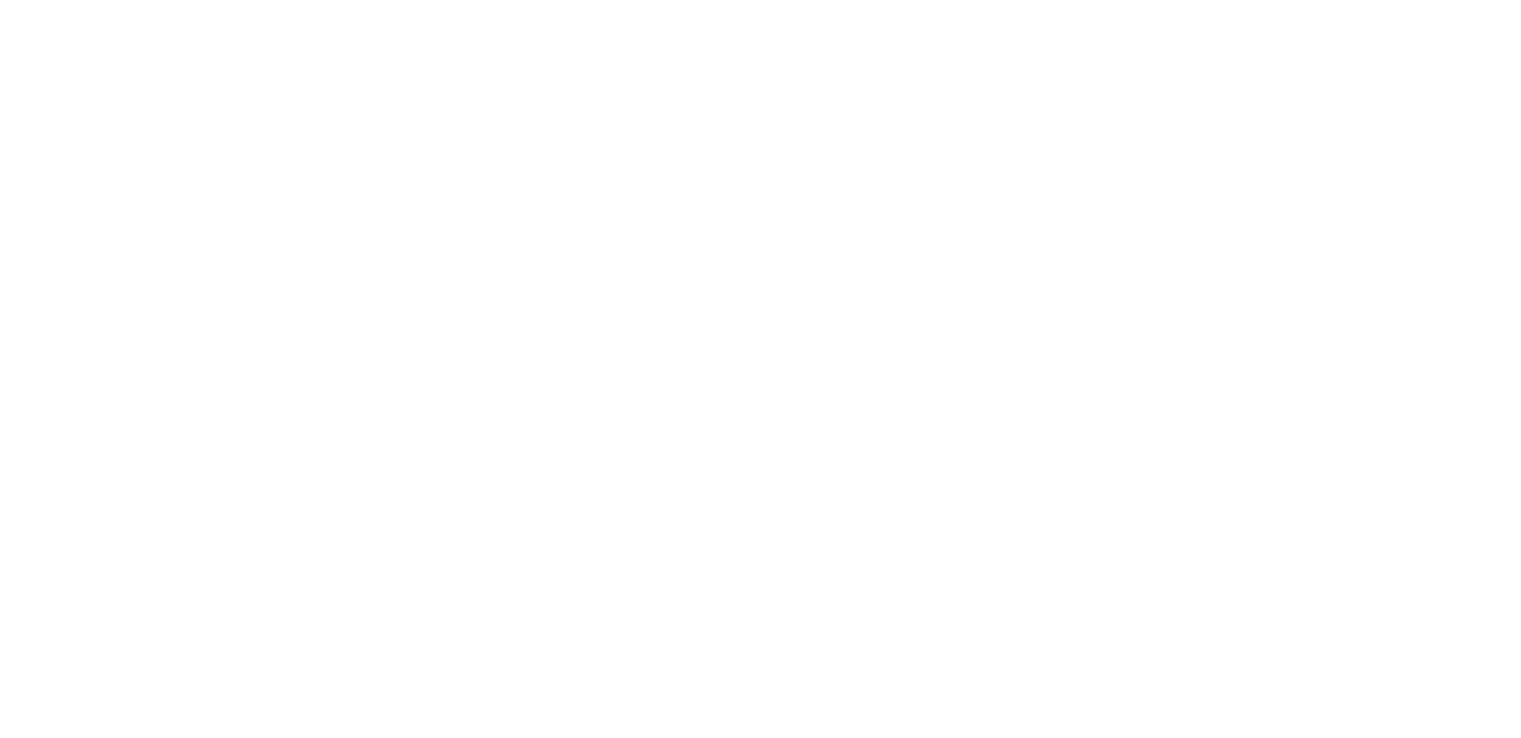 scroll, scrollTop: 0, scrollLeft: 0, axis: both 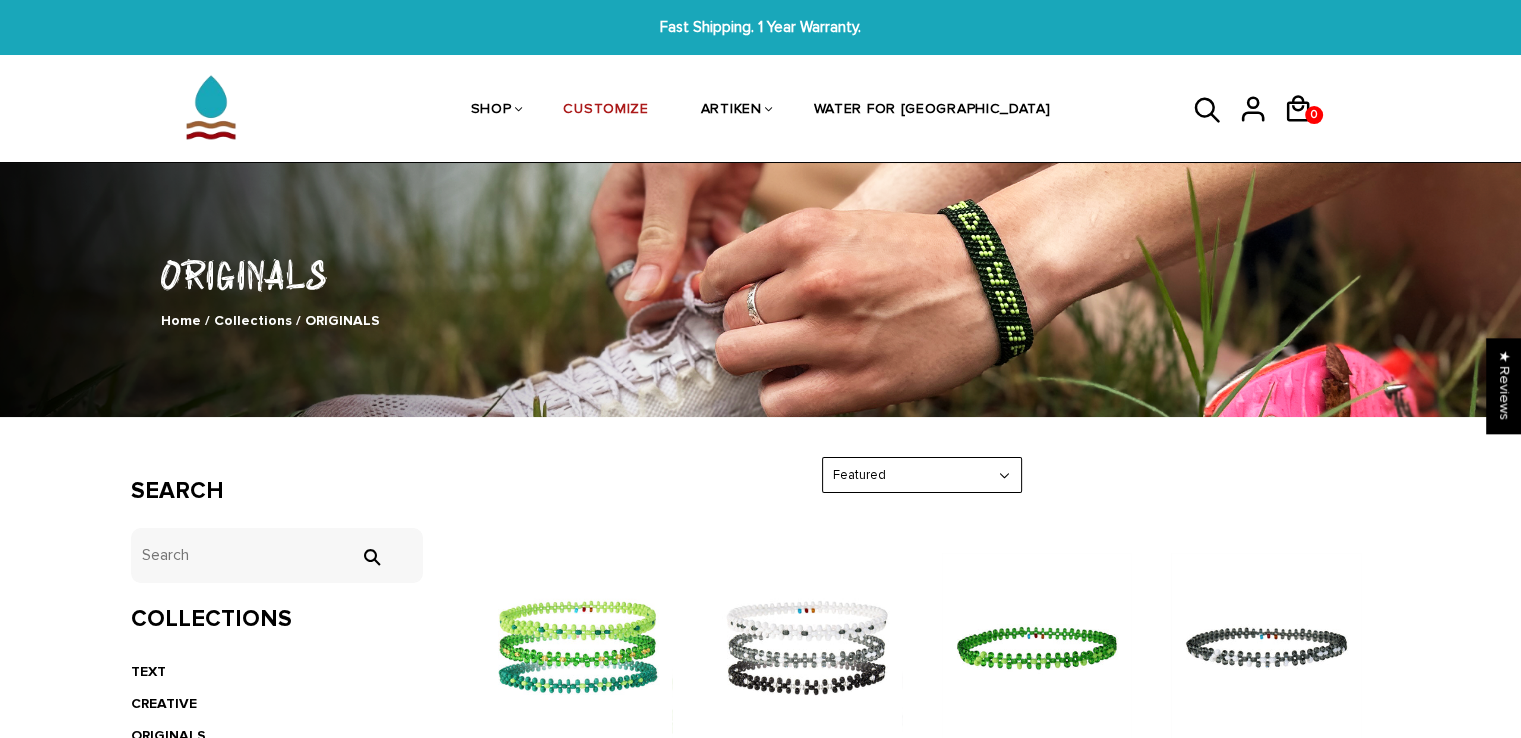 drag, startPoint x: 1535, startPoint y: 359, endPoint x: 1476, endPoint y: 74, distance: 291.04294 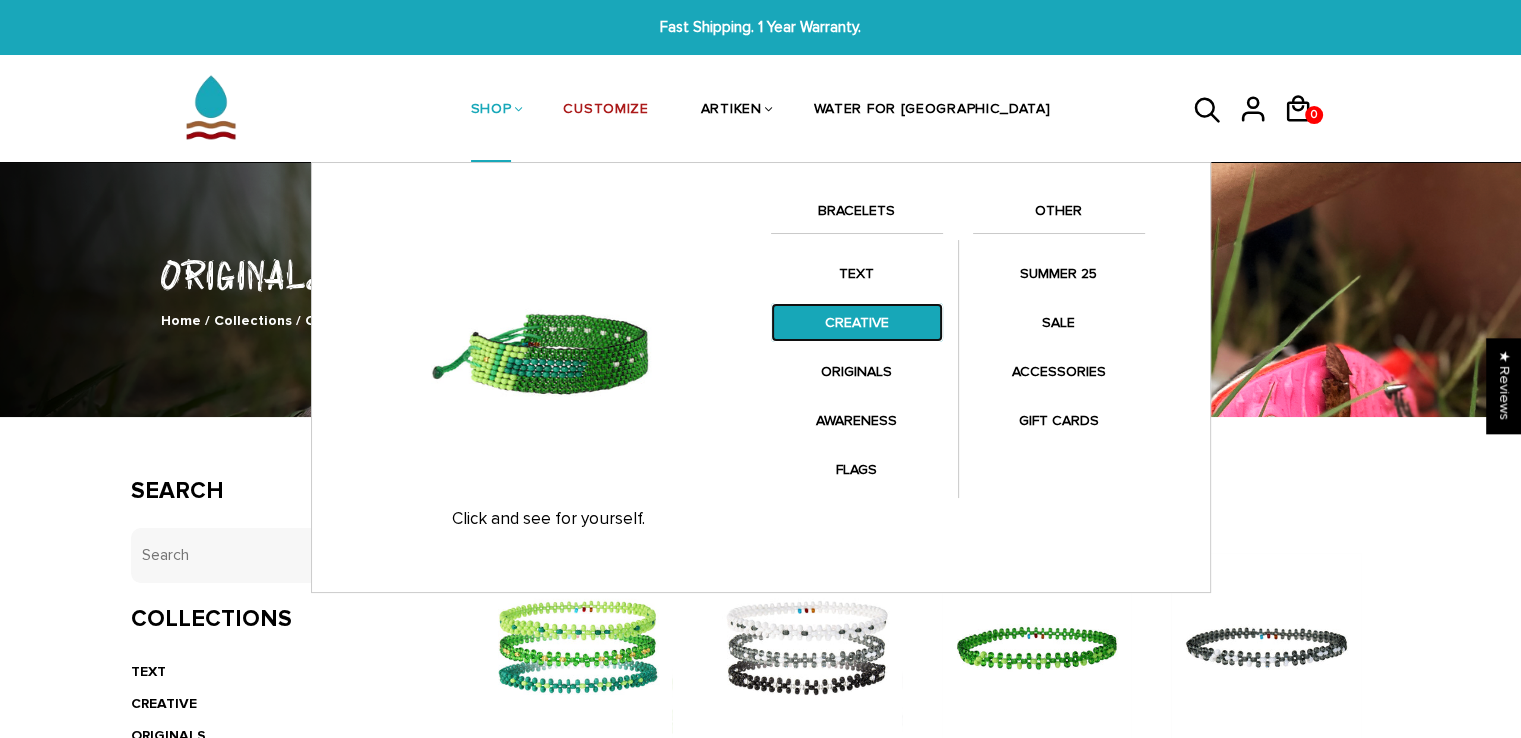 click on "CREATIVE" at bounding box center [857, 322] 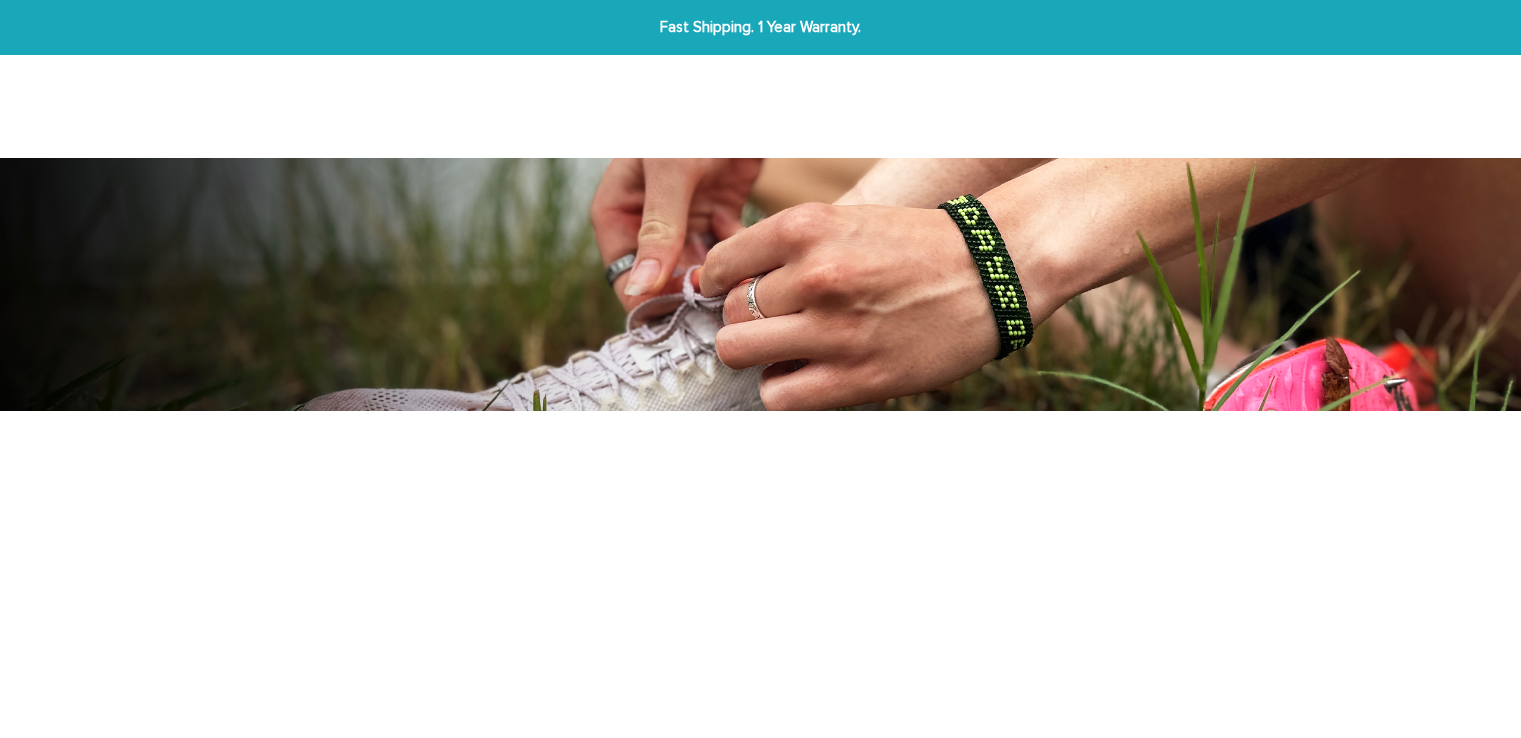 scroll, scrollTop: 0, scrollLeft: 0, axis: both 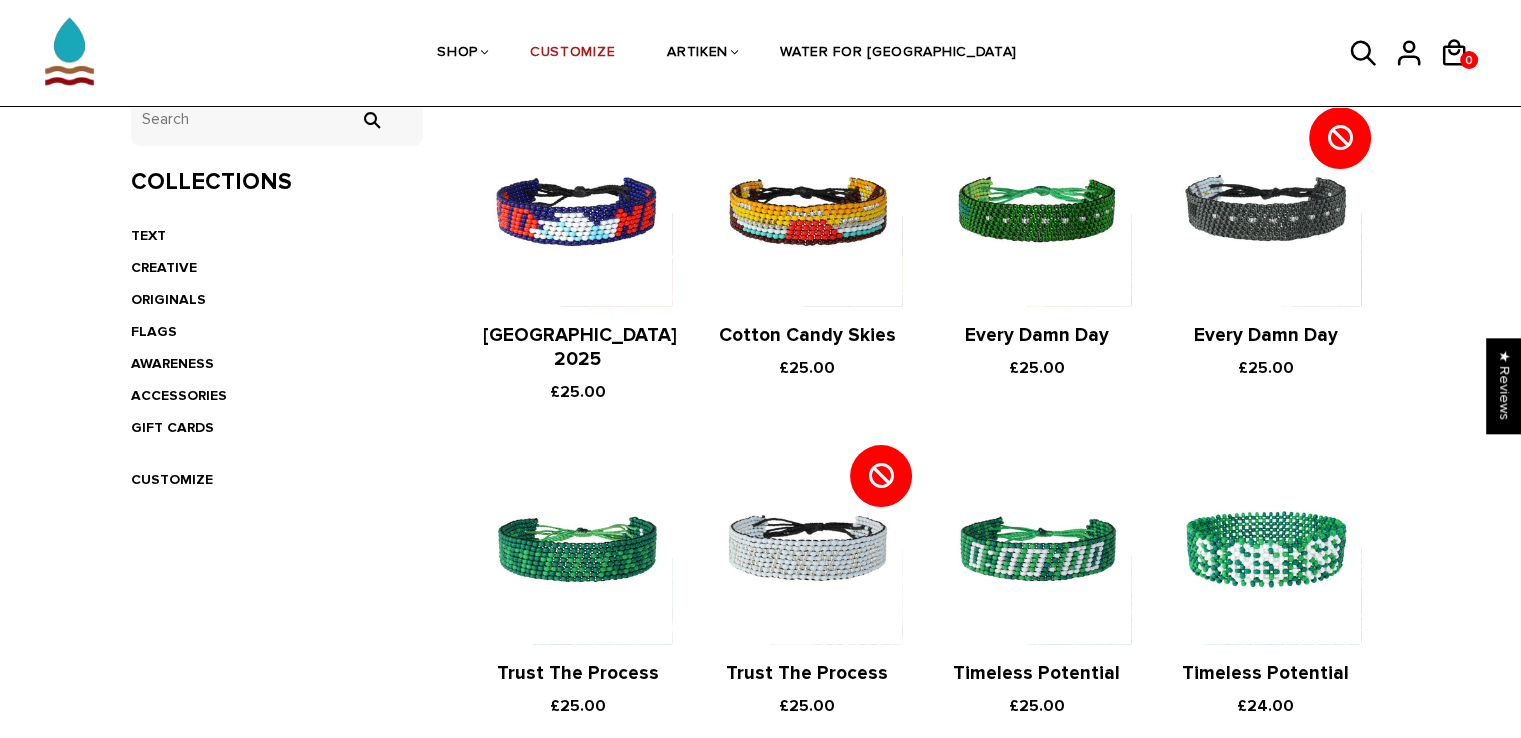 drag, startPoint x: 1535, startPoint y: 181, endPoint x: 1535, endPoint y: 377, distance: 196 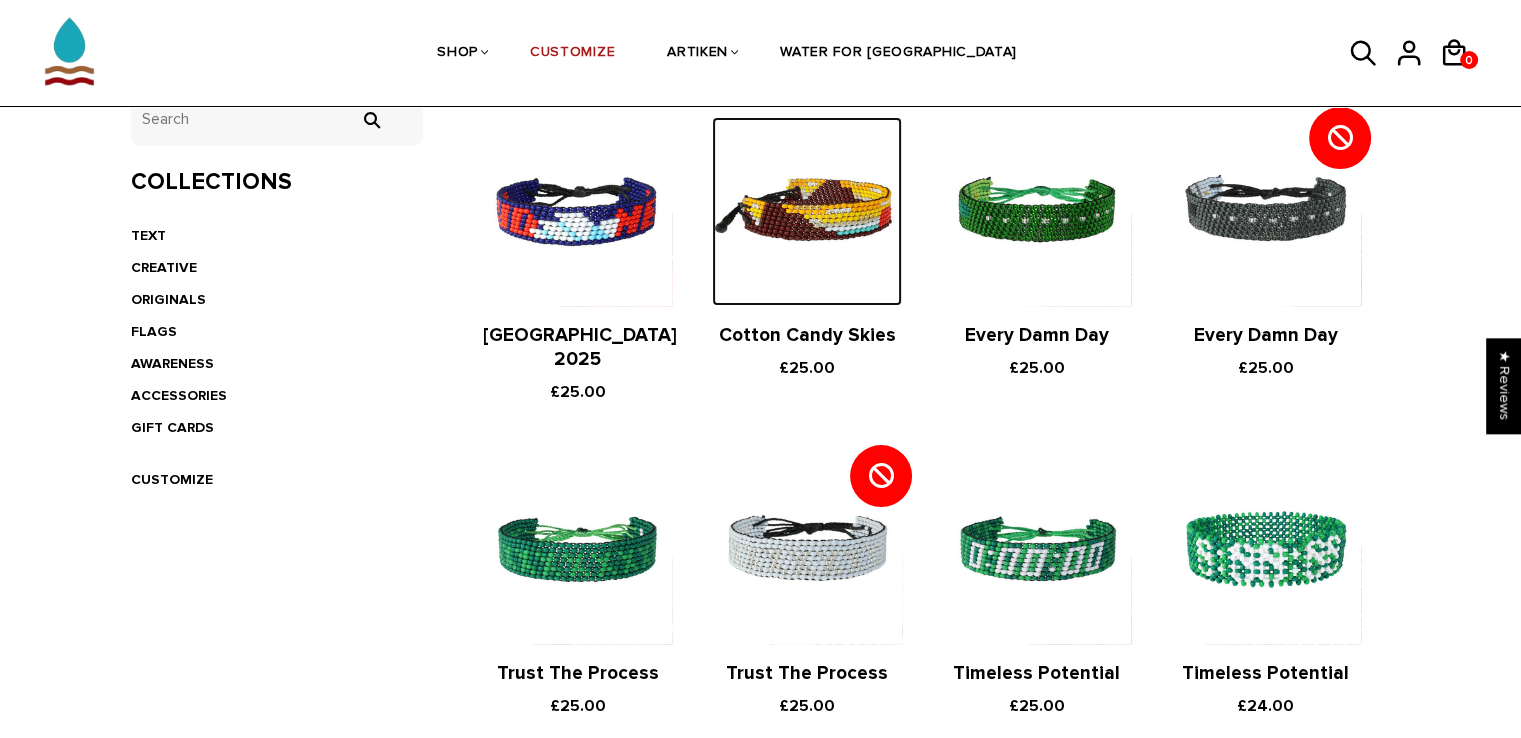 click at bounding box center (806, 211) 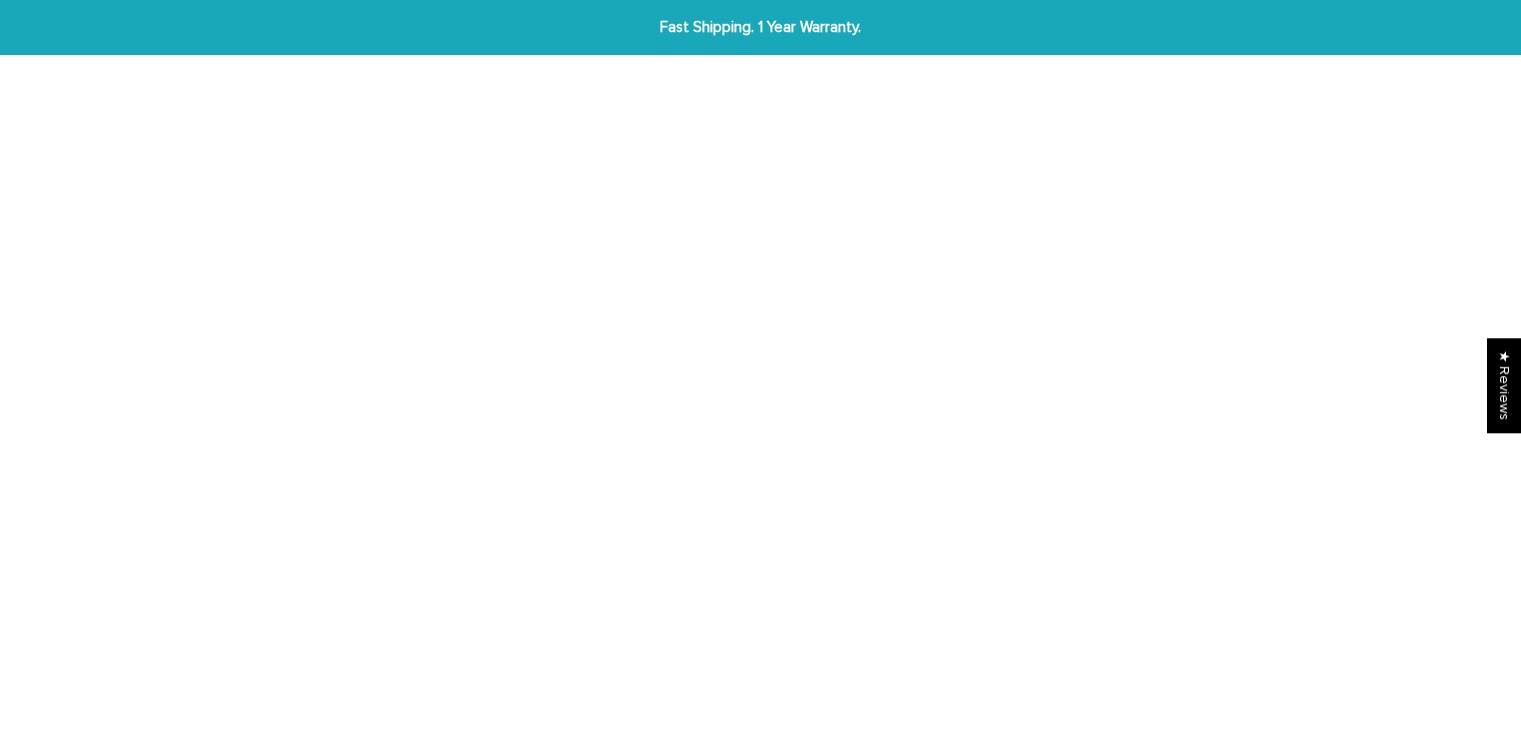 scroll, scrollTop: 0, scrollLeft: 0, axis: both 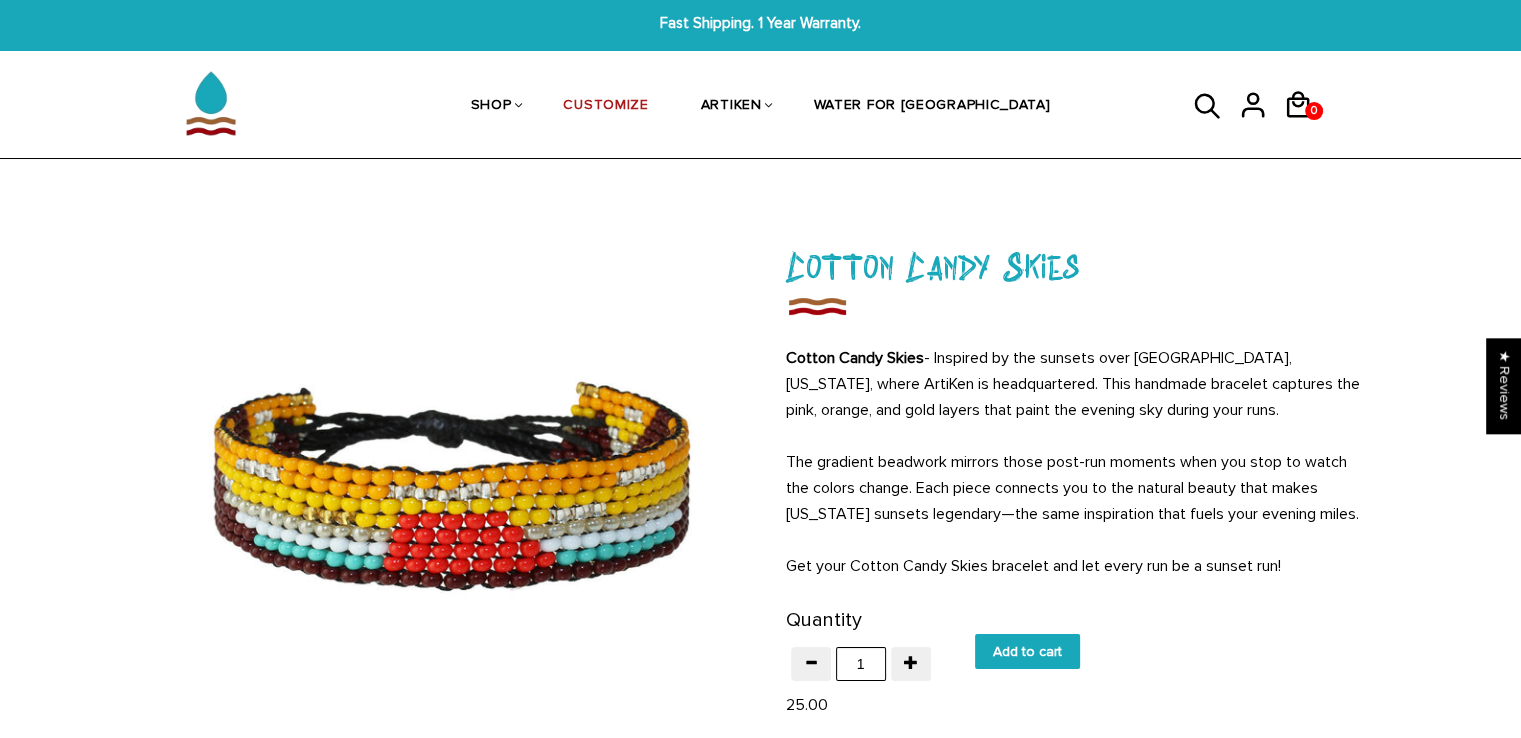 drag, startPoint x: 1535, startPoint y: 175, endPoint x: 1513, endPoint y: 259, distance: 86.833176 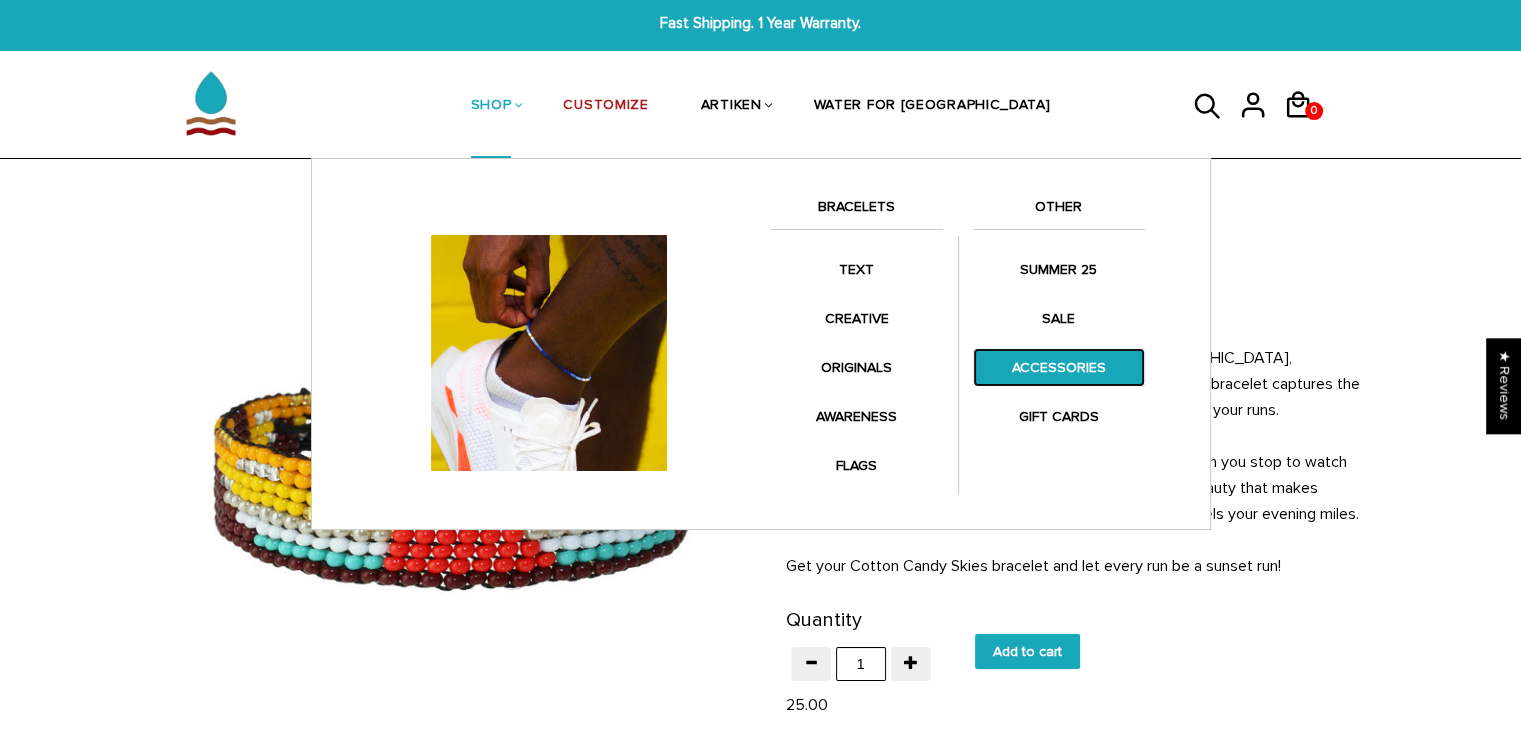 click on "ACCESSORIES" at bounding box center [1059, 367] 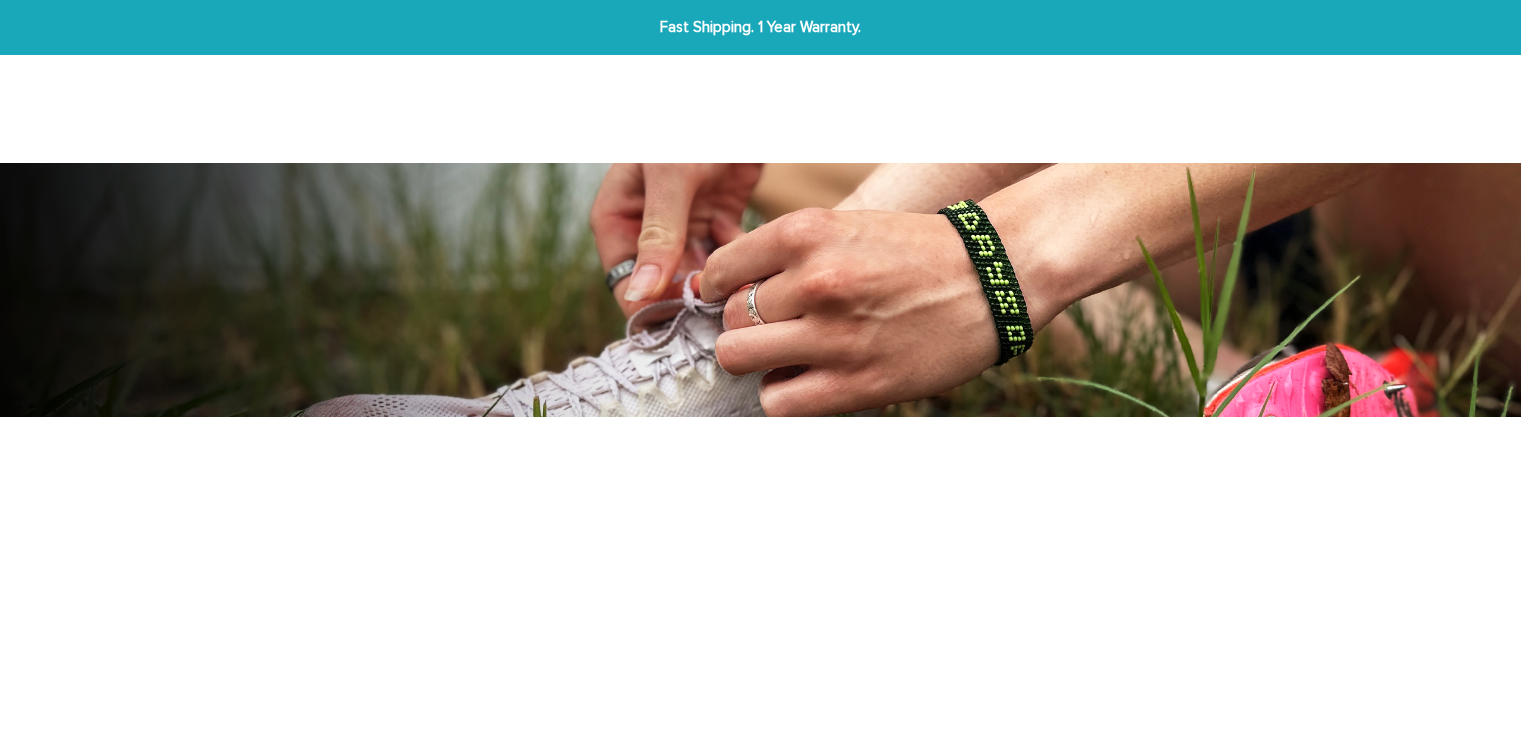 scroll, scrollTop: 0, scrollLeft: 0, axis: both 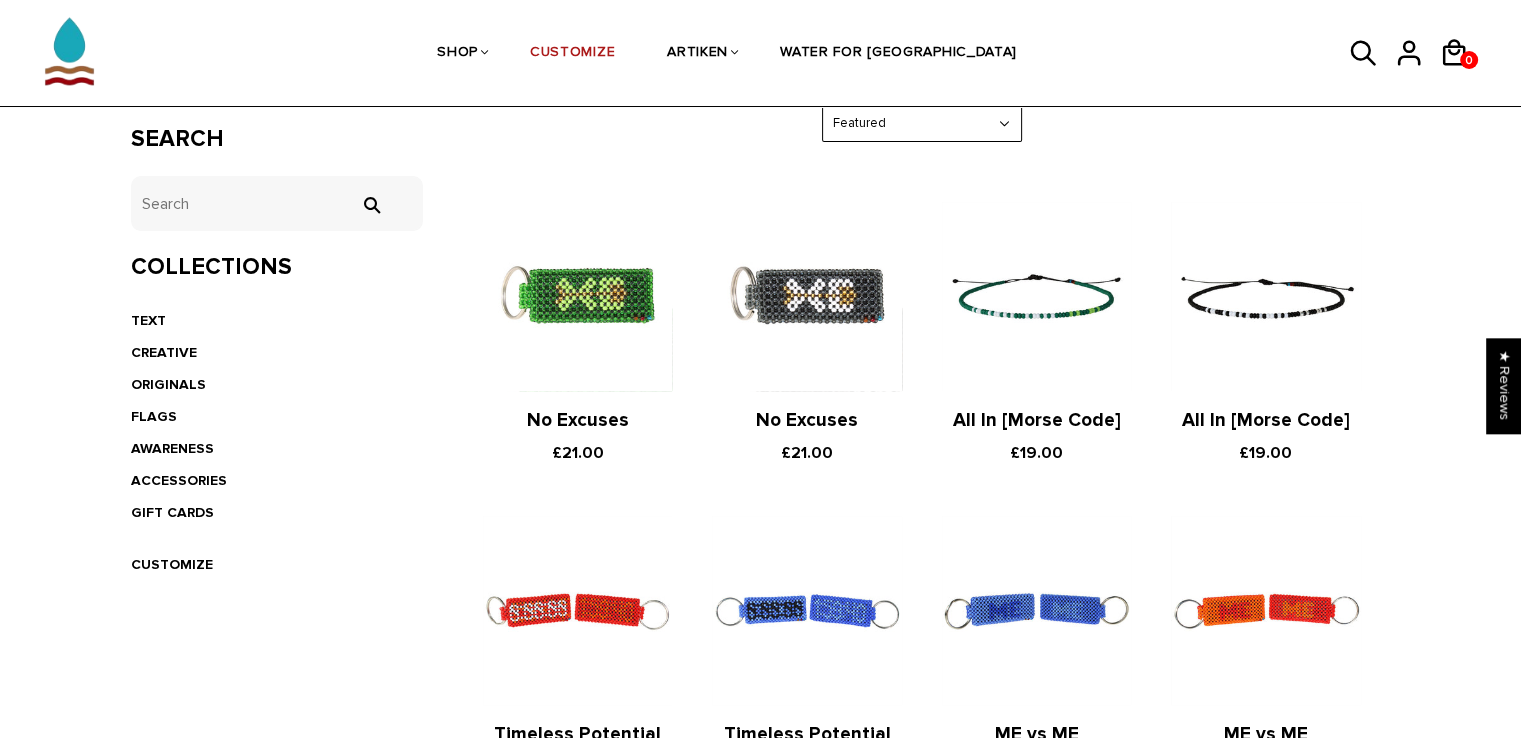 click on "ACCESSORIES
Home   /
Collections   /   ACCESSORIES
Search
tets

Collections
TEXT
CREATIVE
ORIGINALS
FLAGS
AWARENESS
ACCESSORIES" at bounding box center (760, 820) 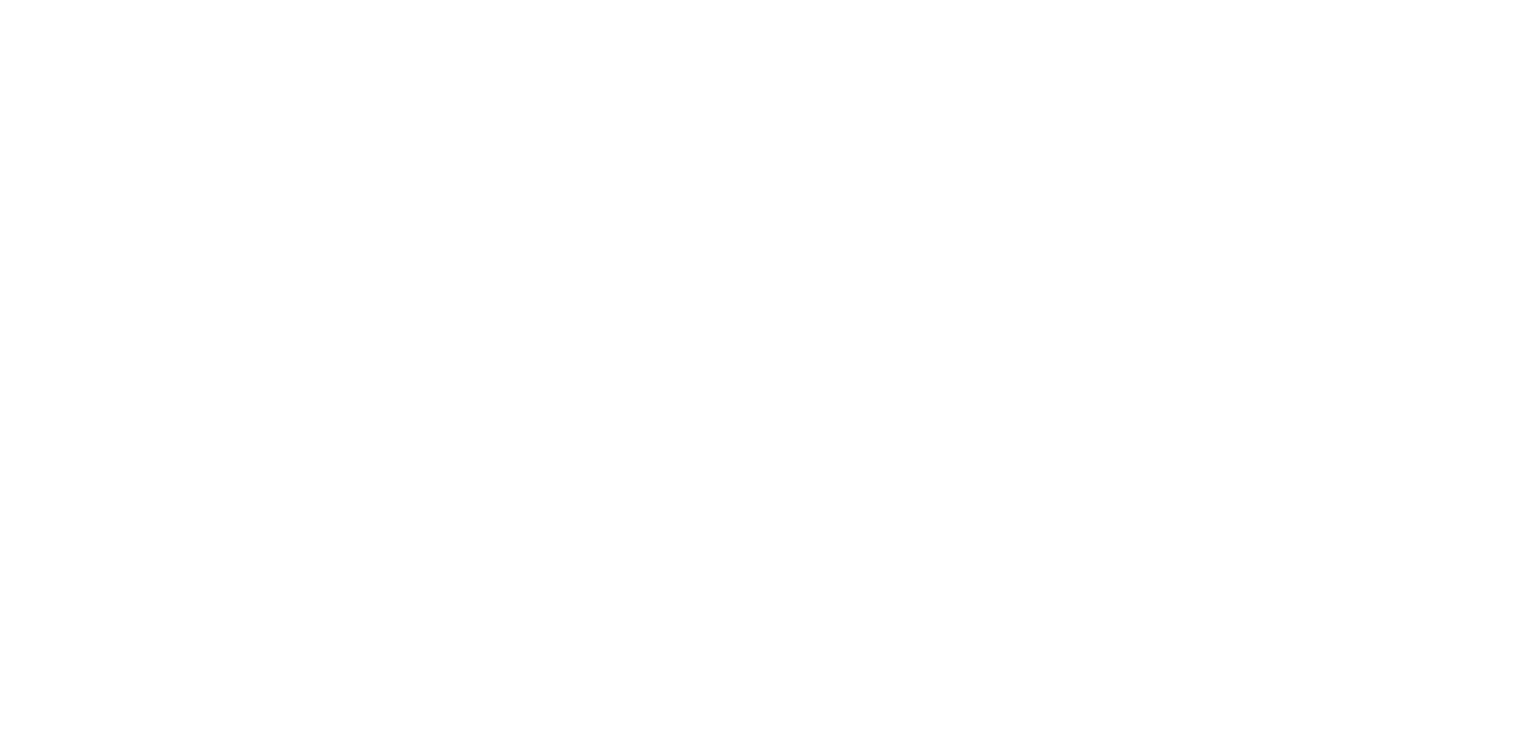 scroll, scrollTop: 0, scrollLeft: 0, axis: both 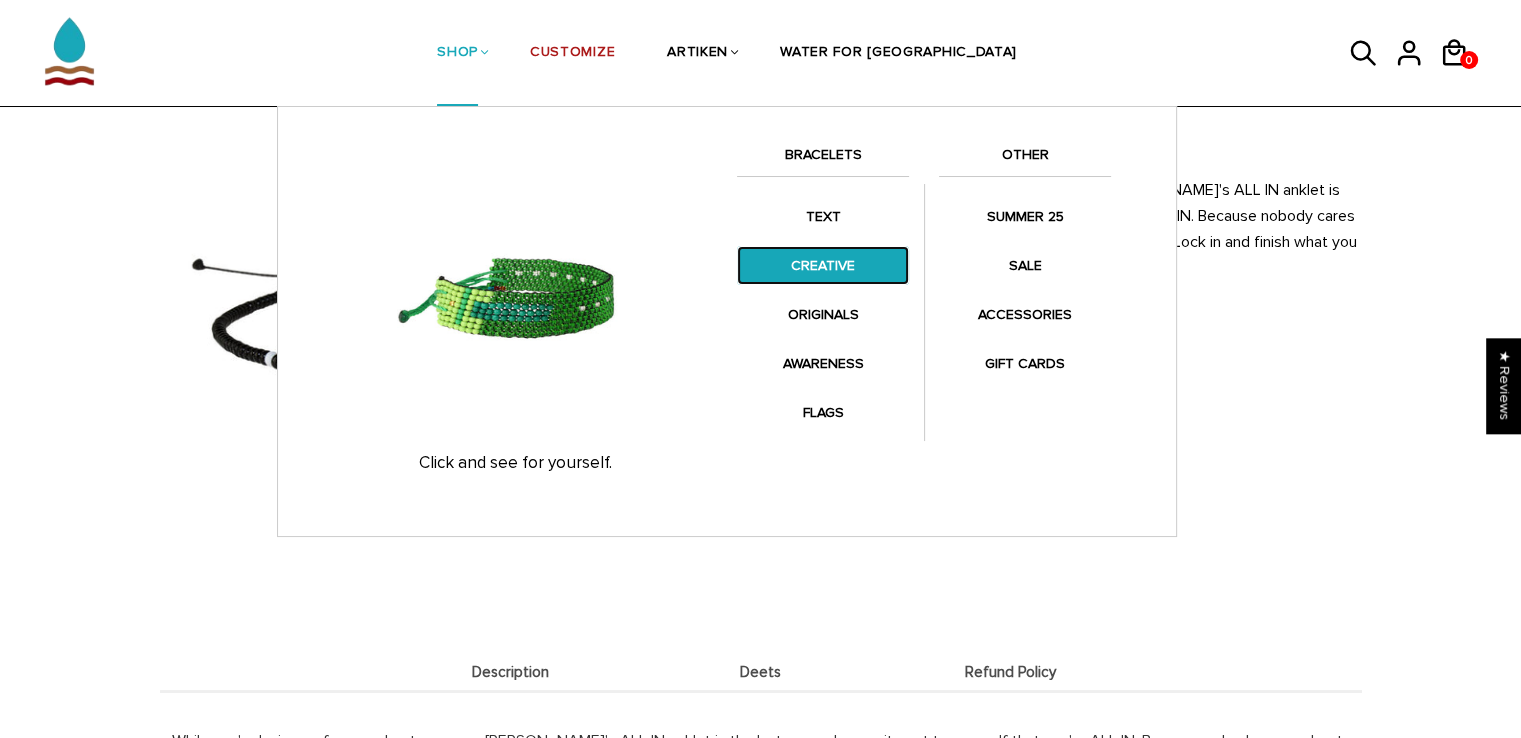 click on "CREATIVE" at bounding box center [823, 265] 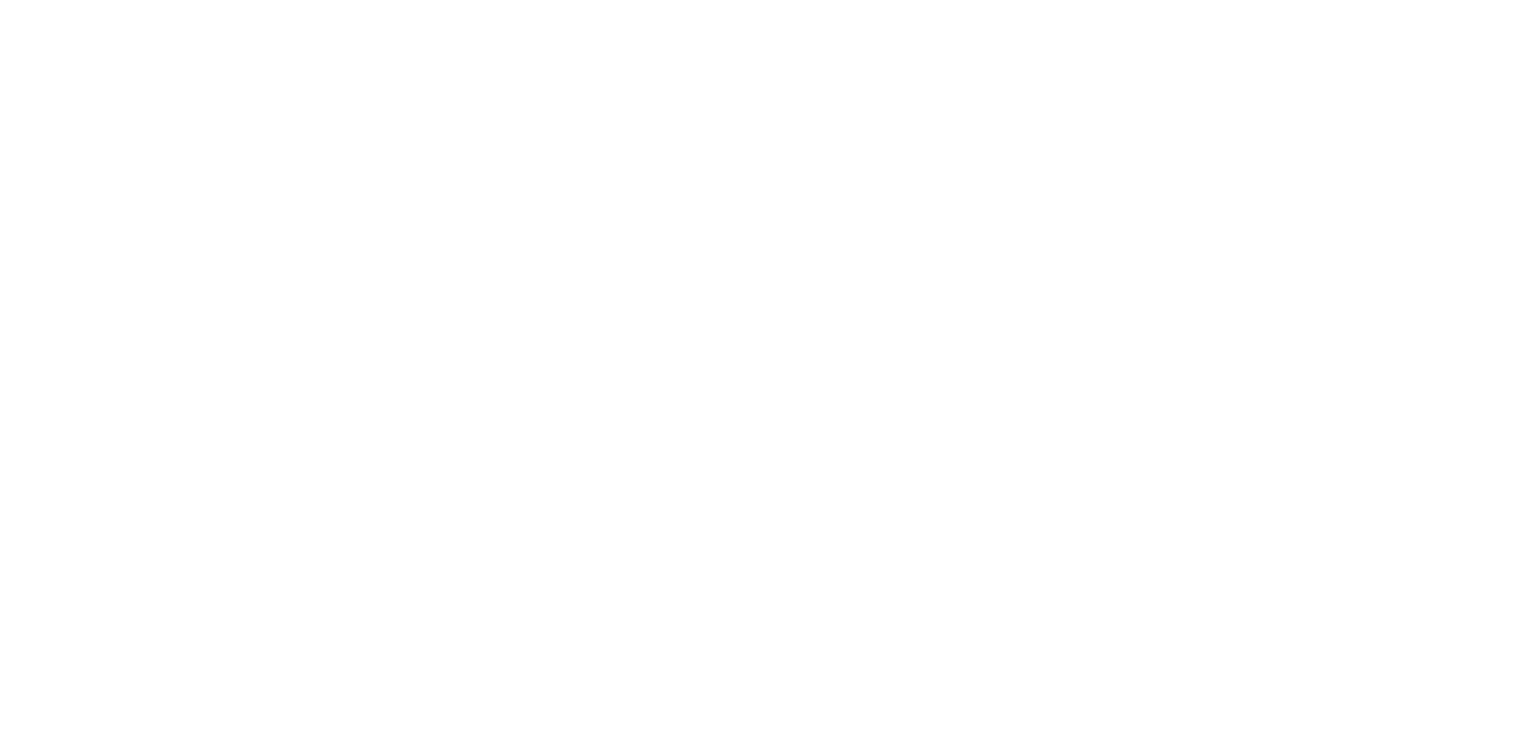 scroll, scrollTop: 0, scrollLeft: 0, axis: both 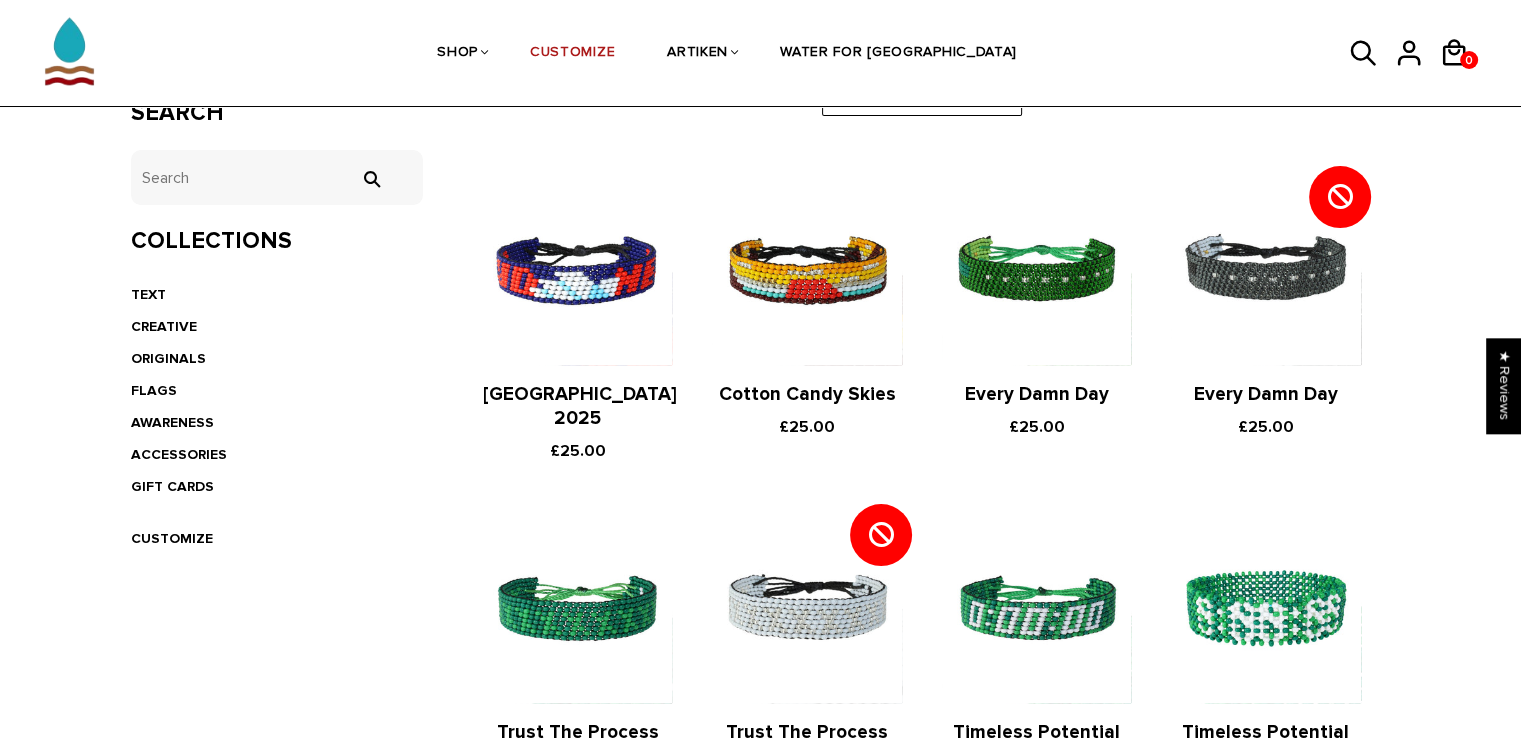 drag, startPoint x: 1535, startPoint y: 125, endPoint x: 1535, endPoint y: 281, distance: 156 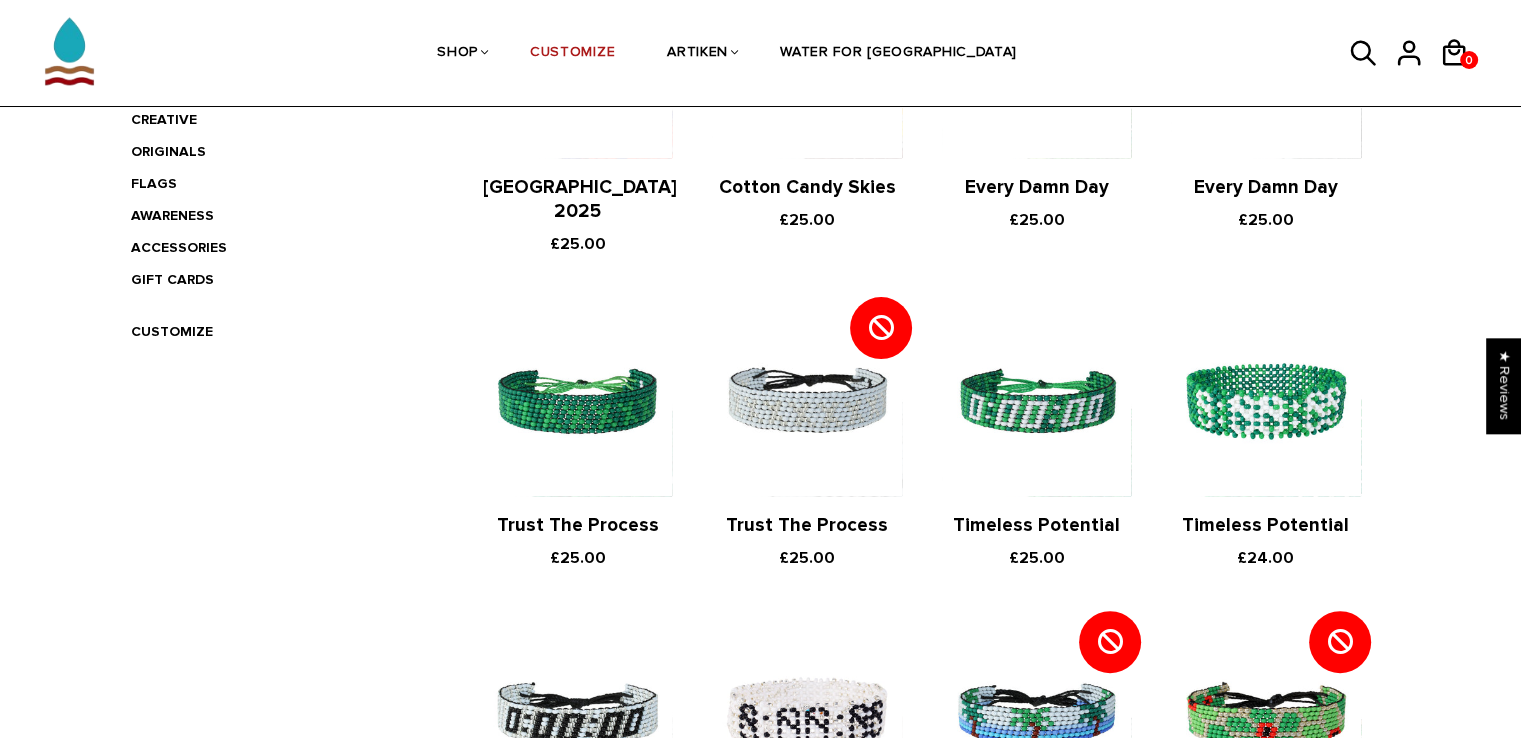 scroll, scrollTop: 607, scrollLeft: 0, axis: vertical 